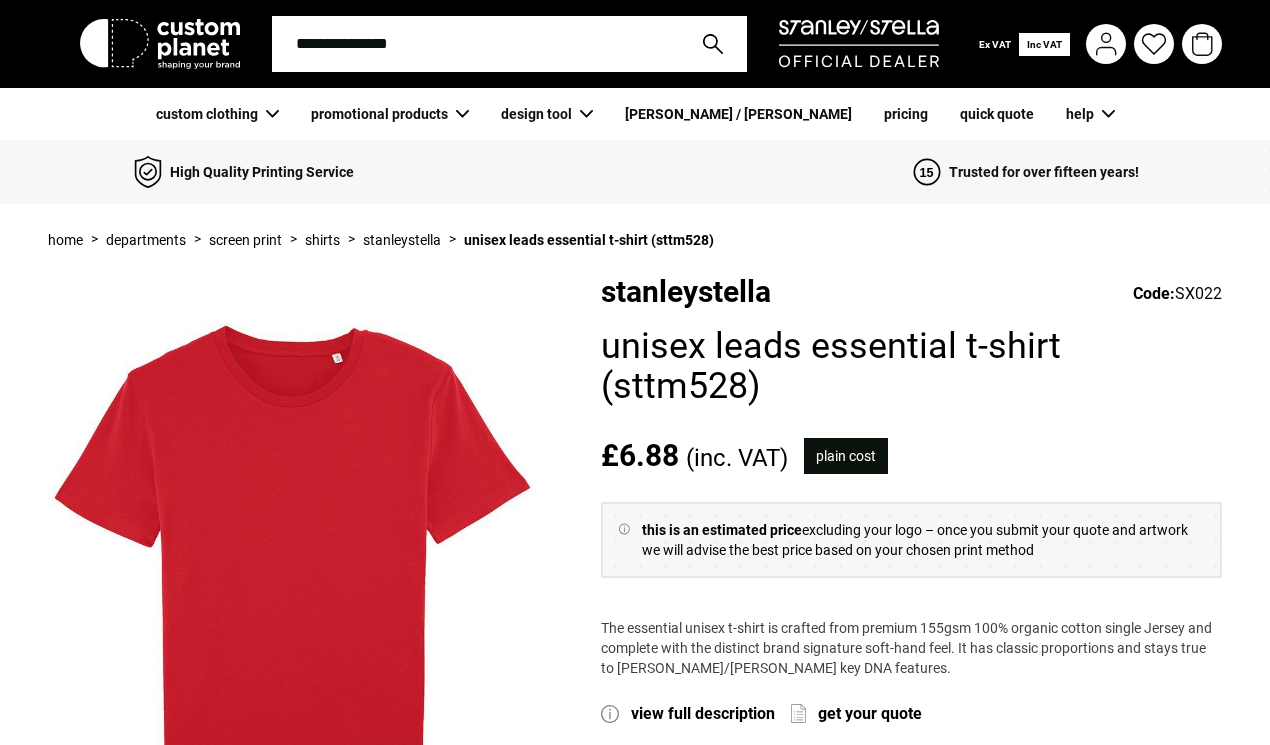 scroll, scrollTop: 16, scrollLeft: 0, axis: vertical 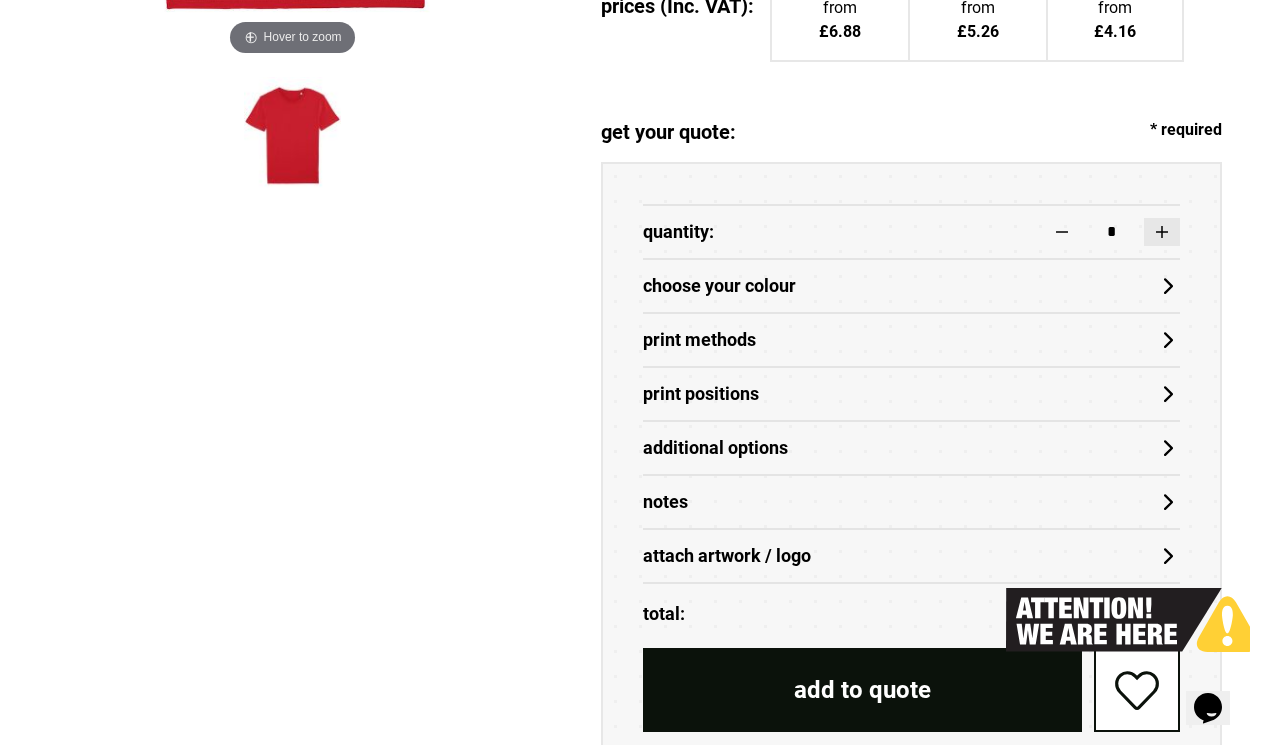 click at bounding box center (1162, 232) 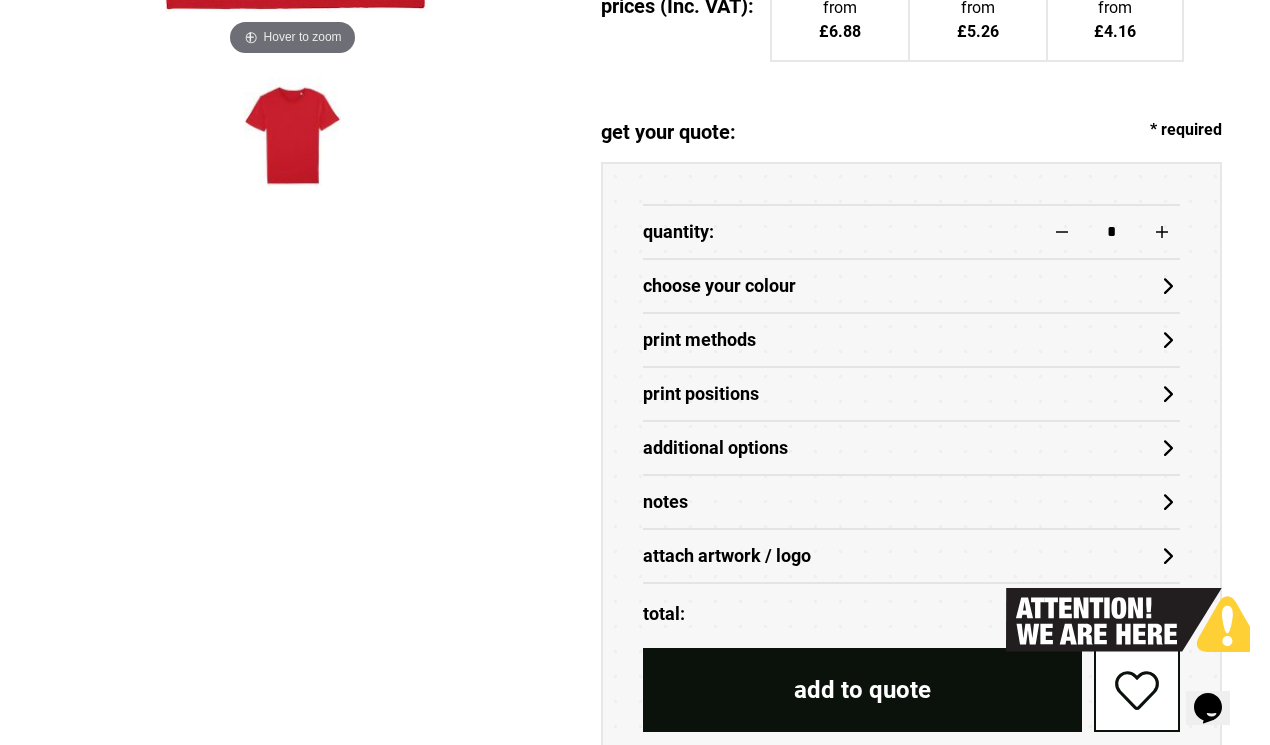 click on "choose your colour" at bounding box center (911, 286) 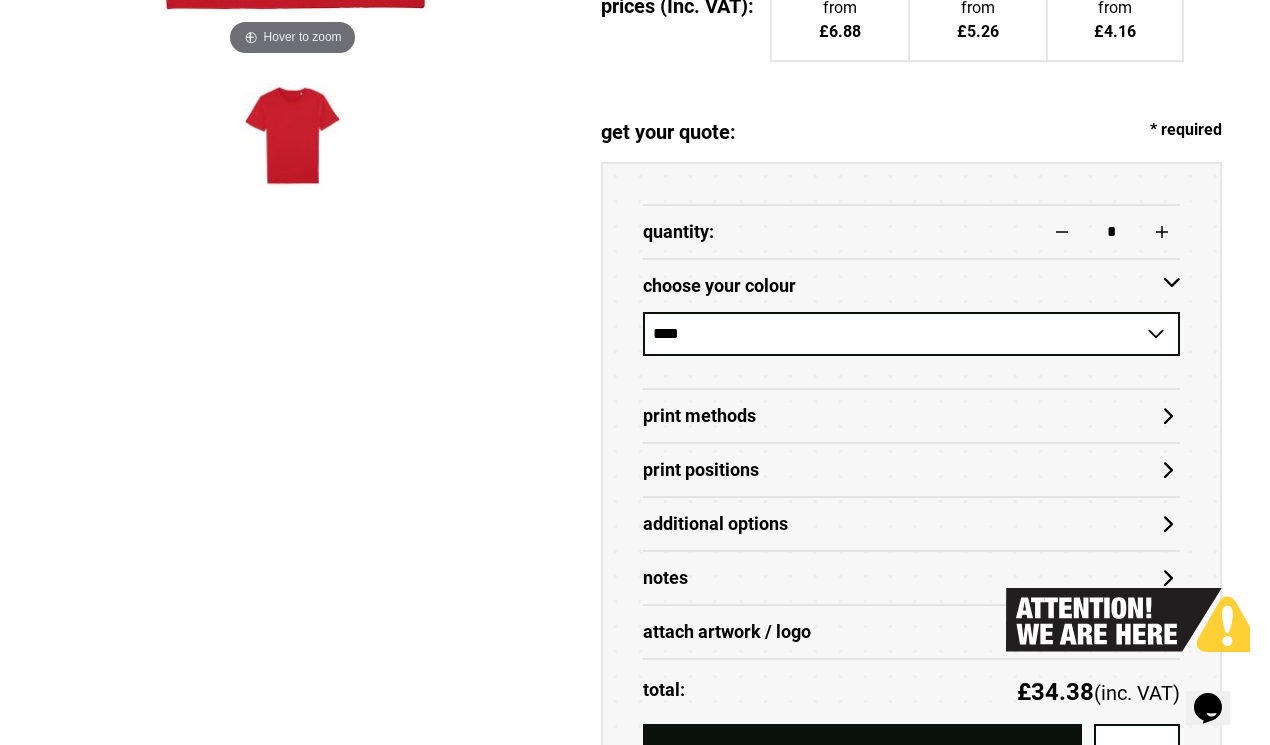 click on "**********" at bounding box center (911, 334) 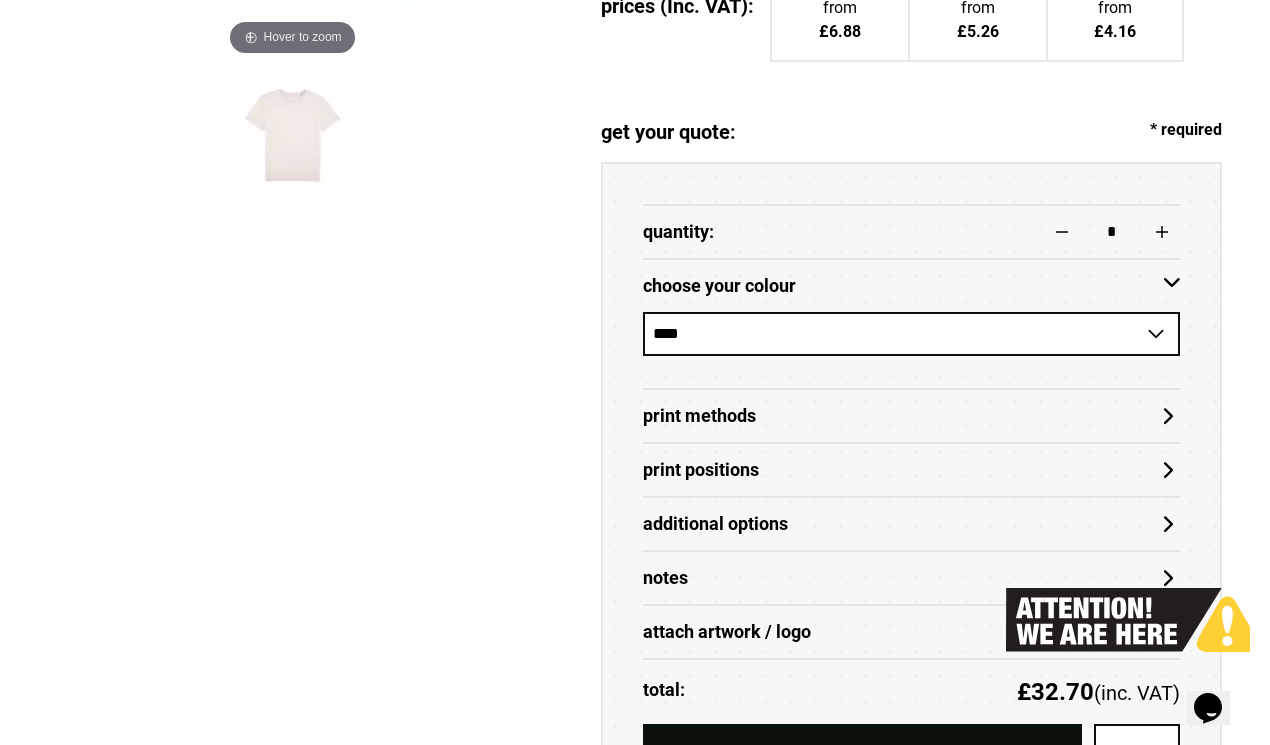 click on "Print Methods" at bounding box center (911, 416) 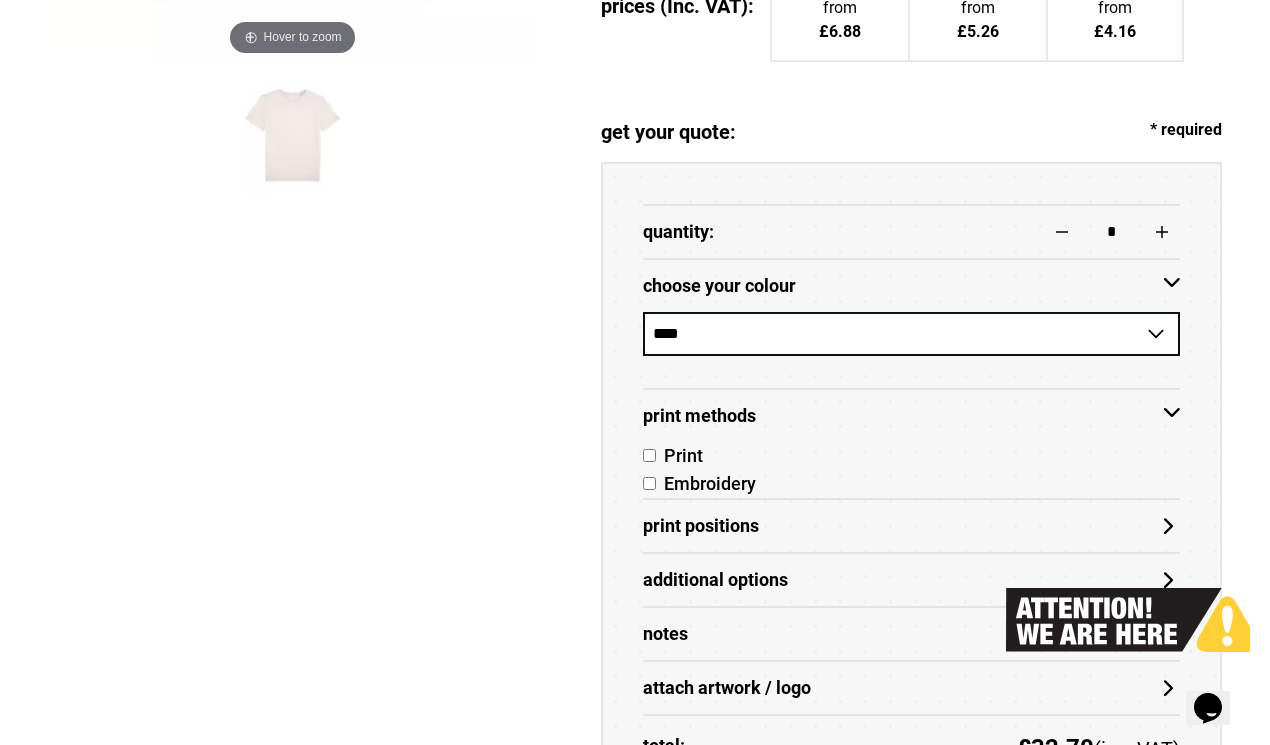 click on "Print Methods" at bounding box center (911, 415) 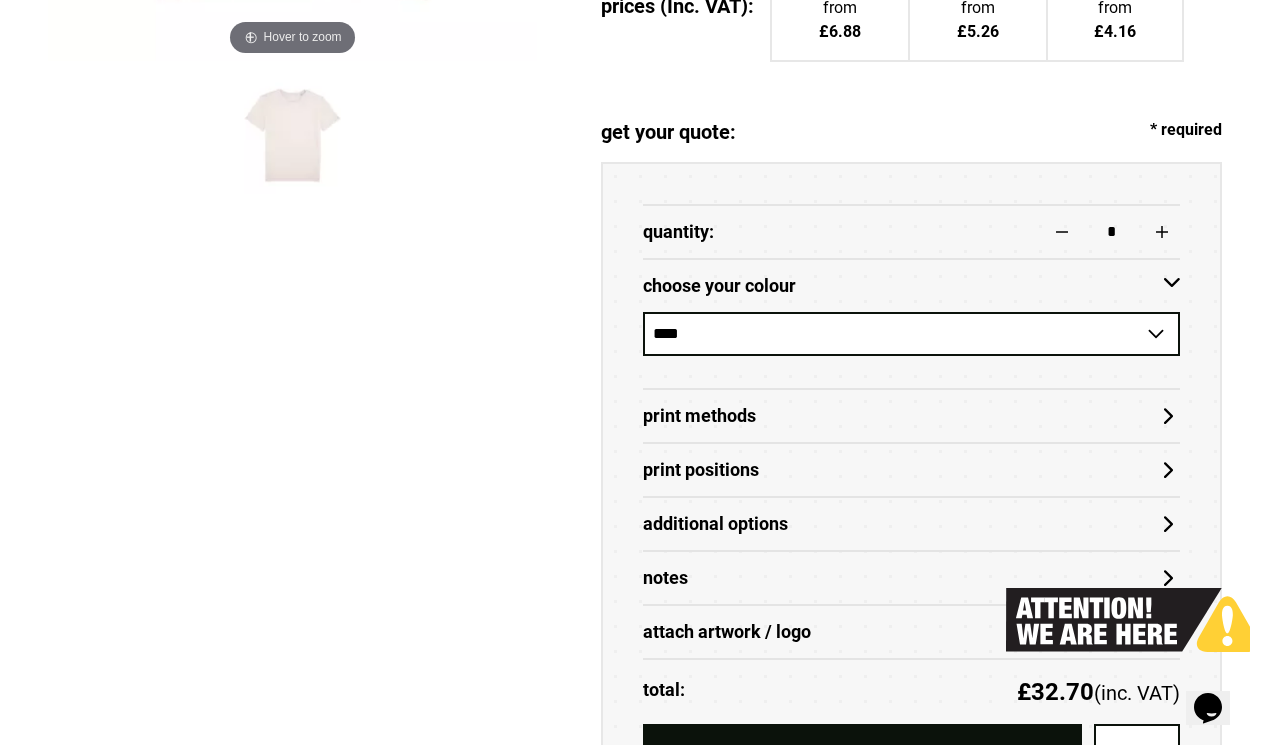click on "Print Methods" at bounding box center (911, 416) 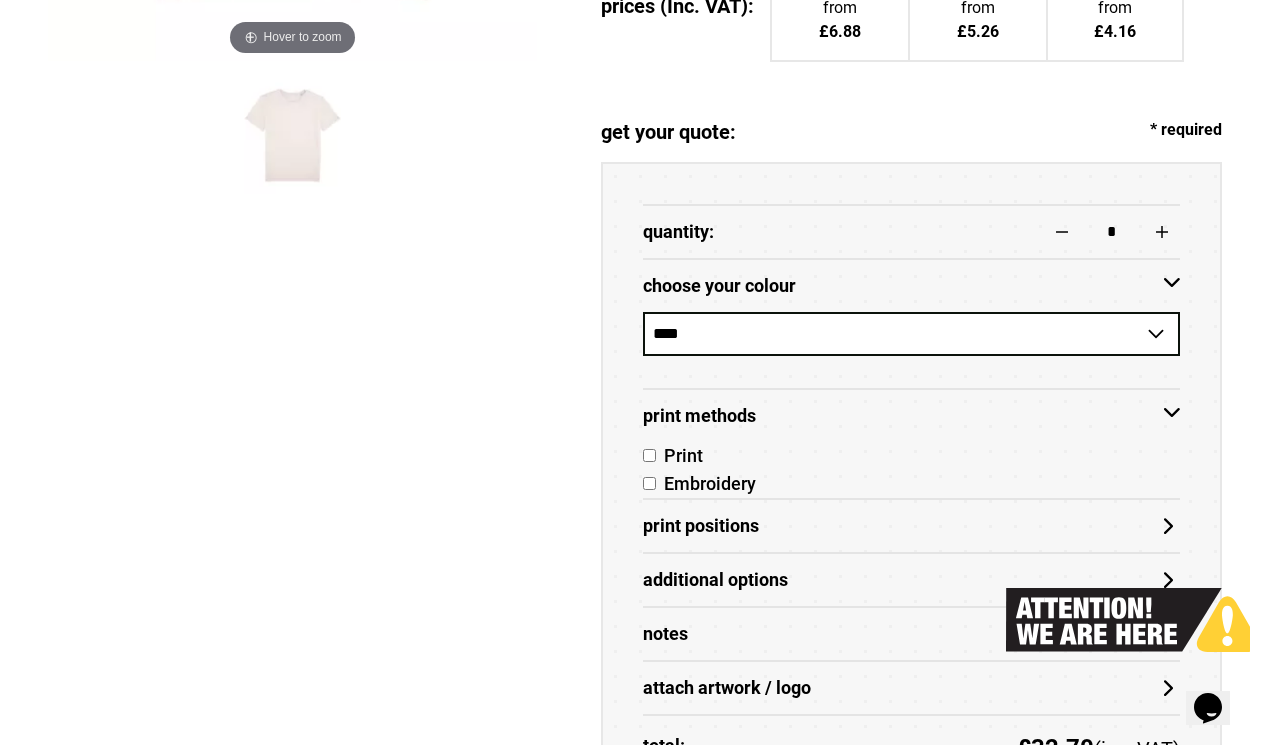 click on "Print" at bounding box center [911, 456] 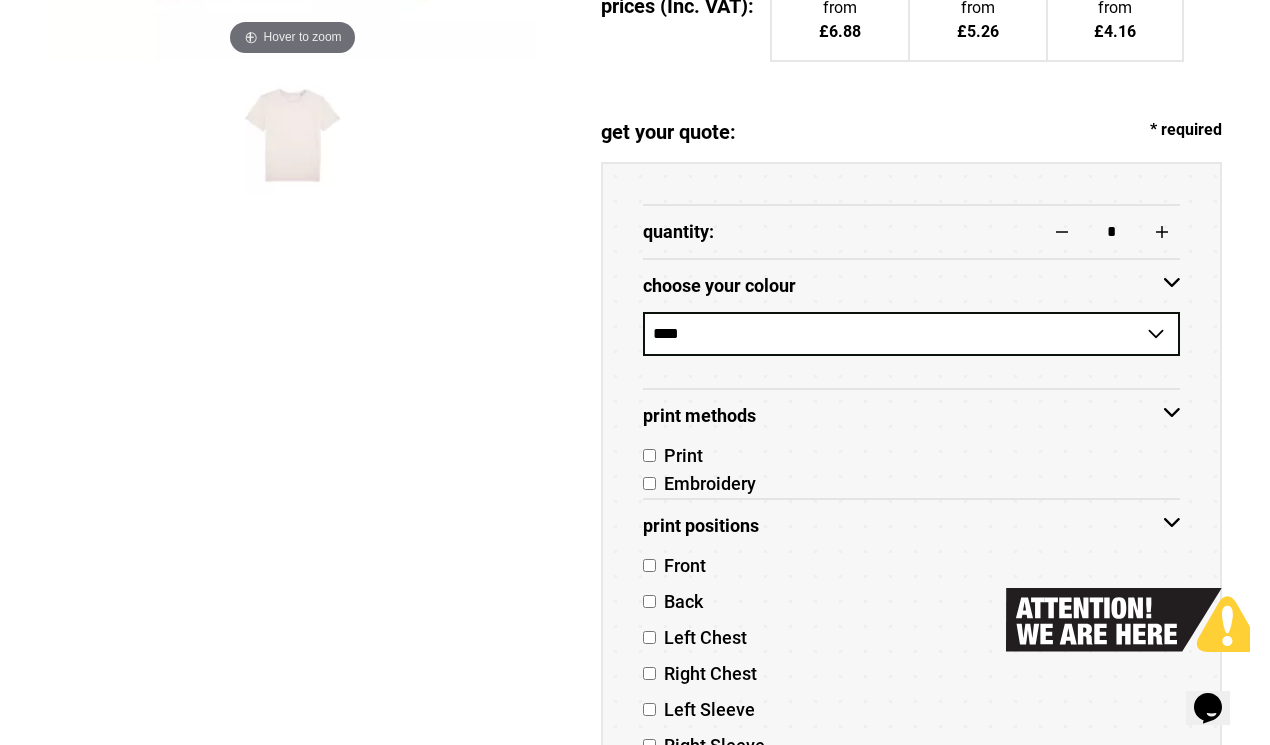 scroll, scrollTop: 877, scrollLeft: 0, axis: vertical 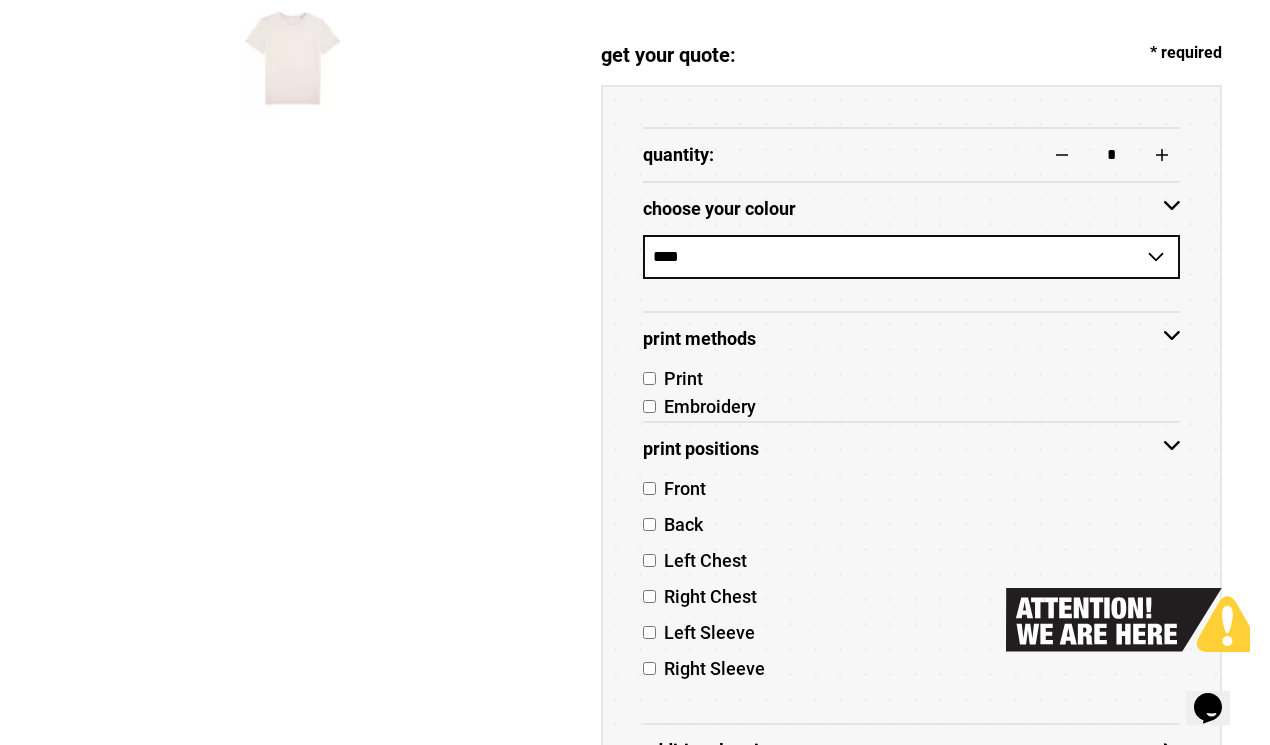 click on "Front" at bounding box center (681, 488) 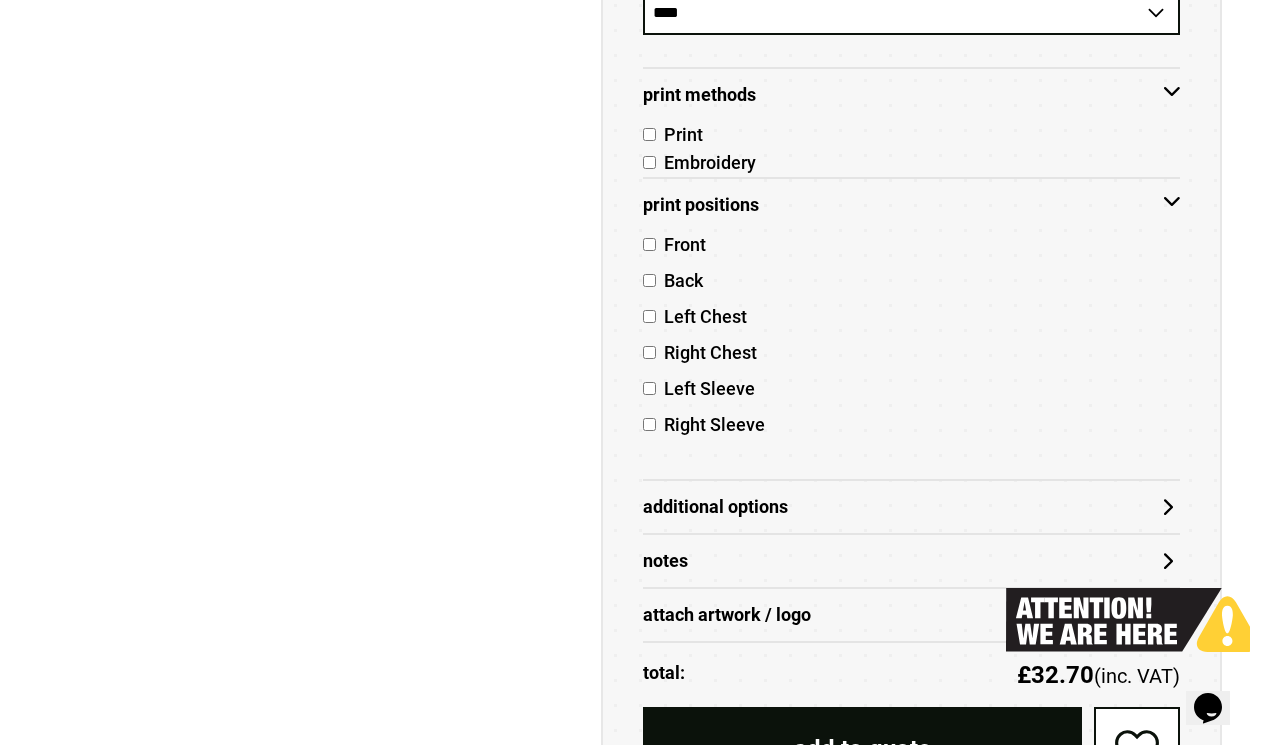 scroll, scrollTop: 1250, scrollLeft: 0, axis: vertical 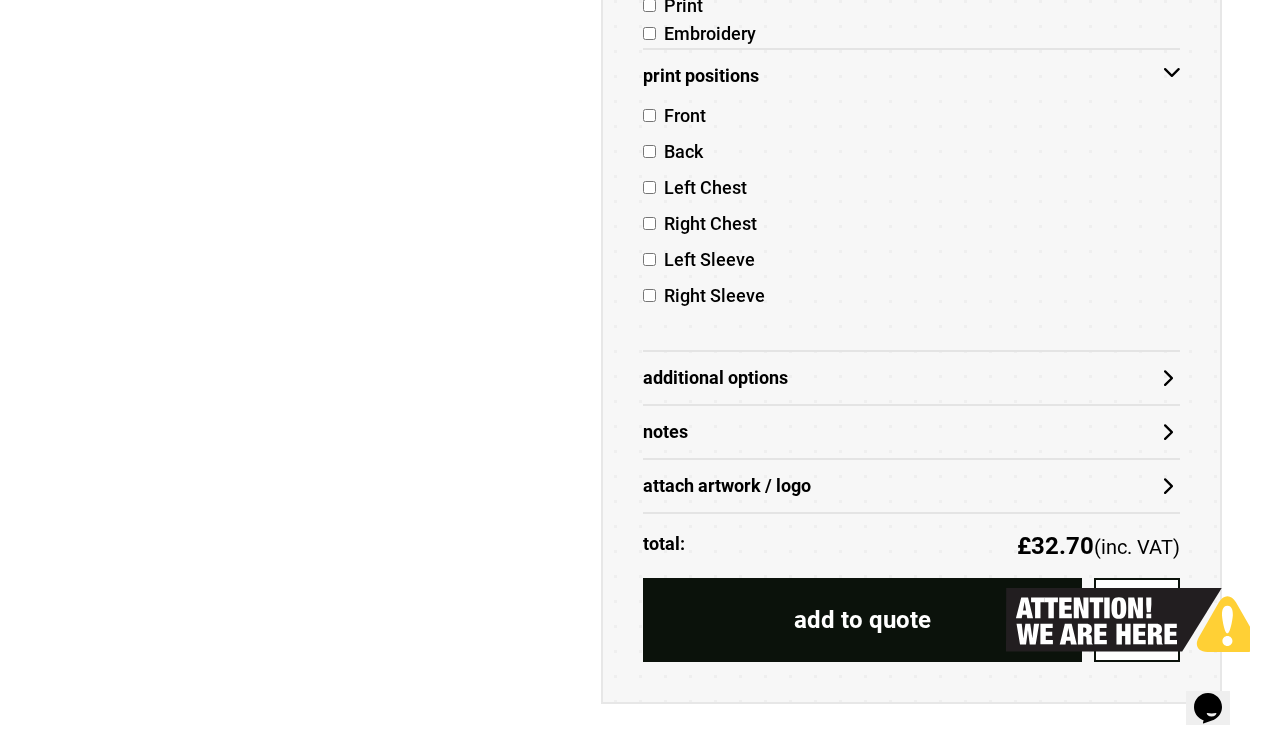 click on "Additional Options" at bounding box center [911, 378] 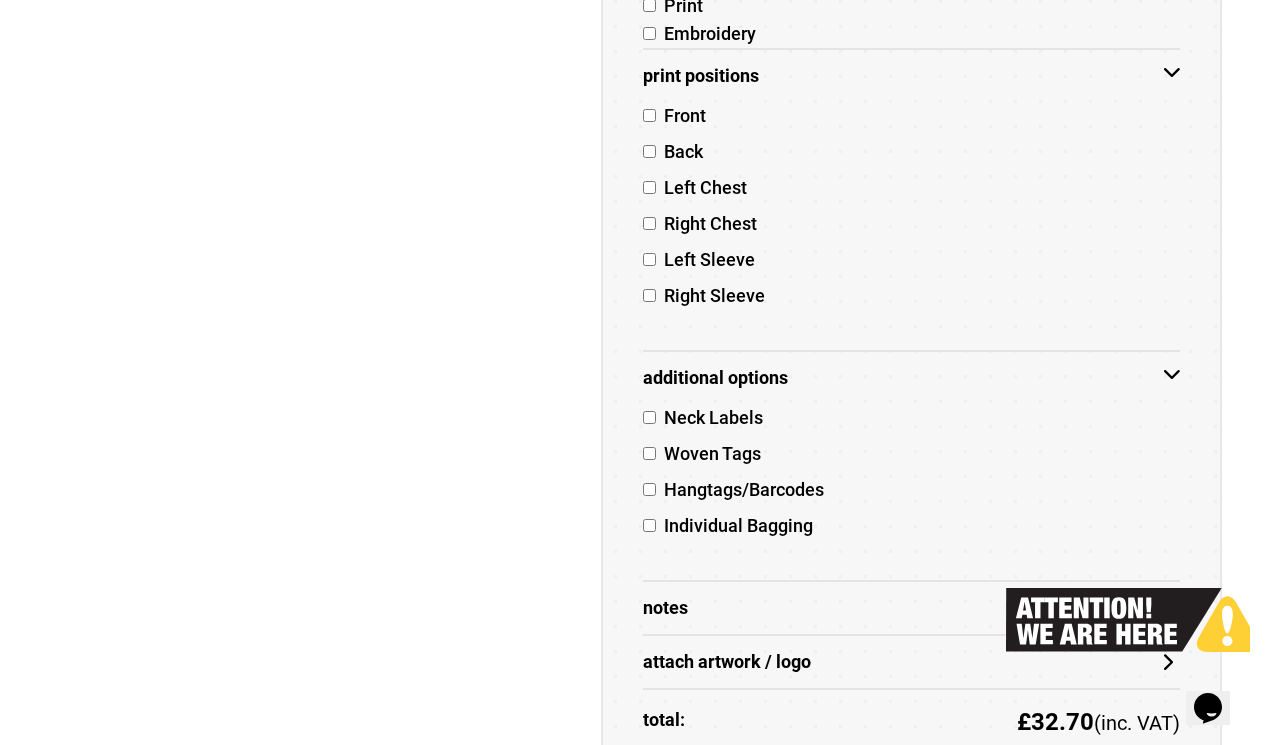 click on "Neck Labels" at bounding box center [709, 417] 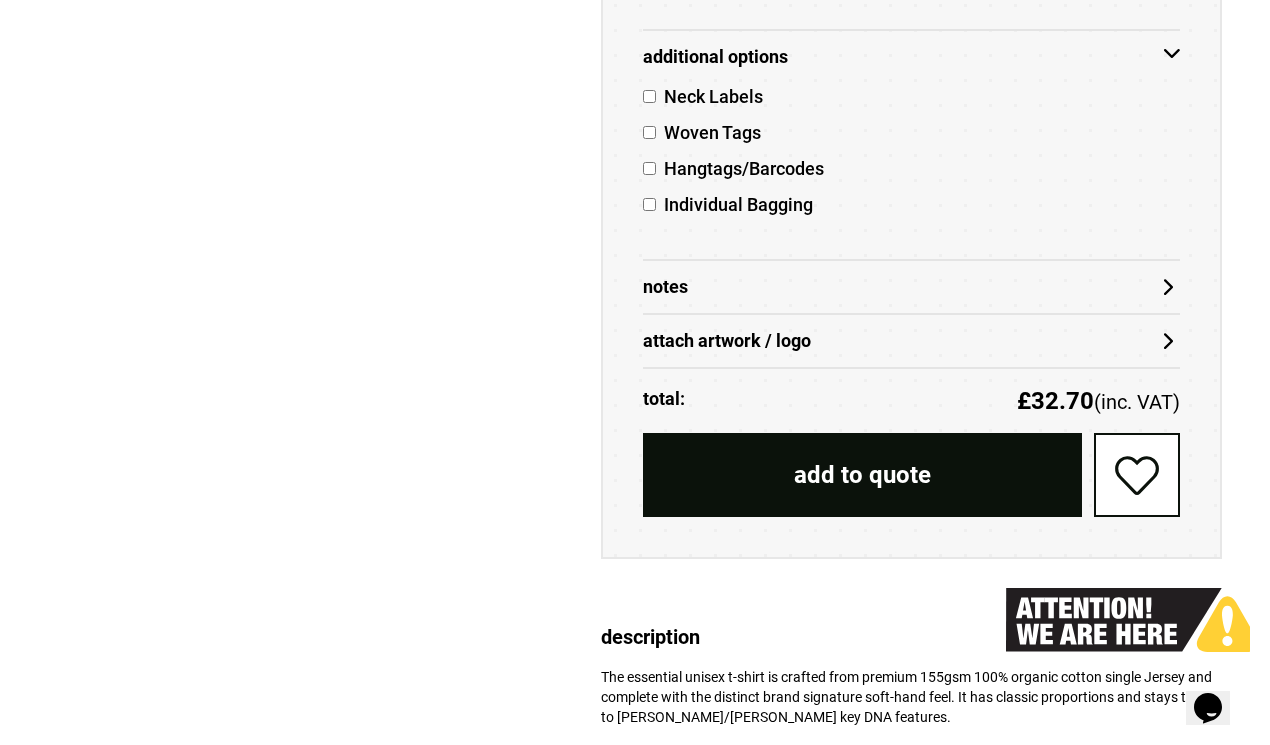 scroll, scrollTop: 1582, scrollLeft: 0, axis: vertical 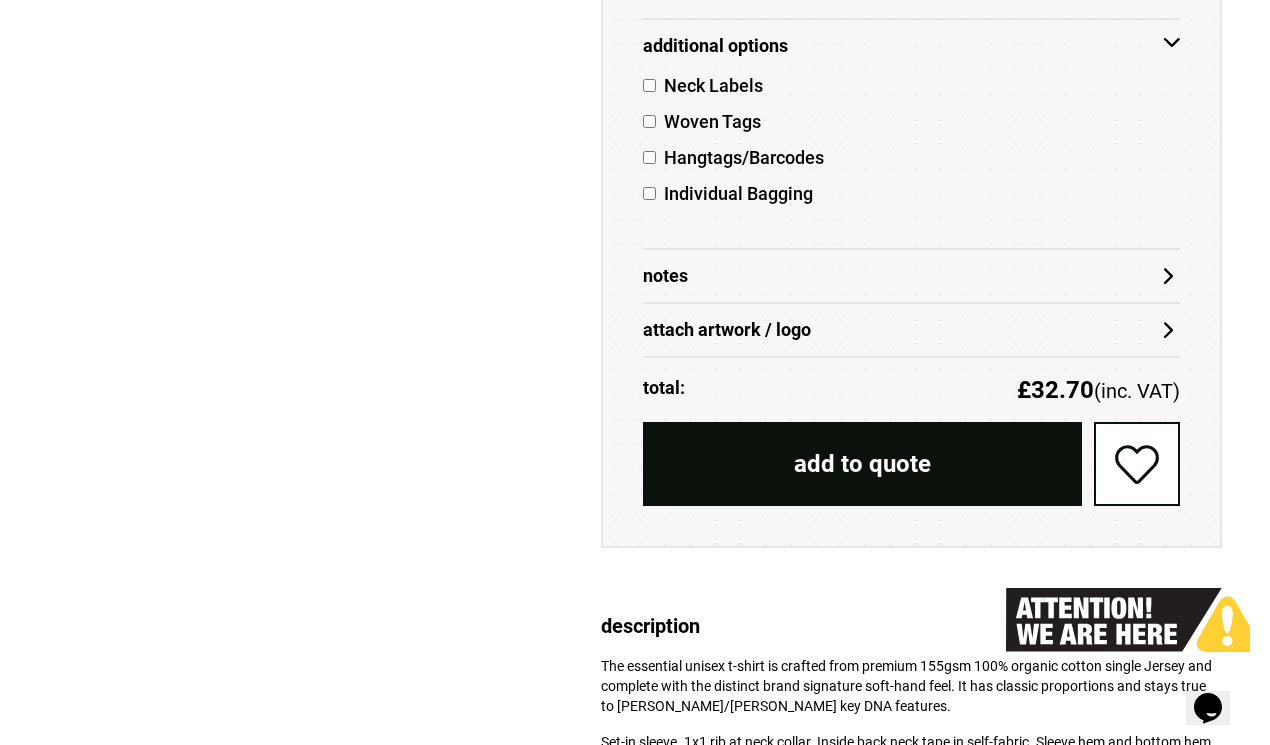 click on "Notes" at bounding box center (911, 275) 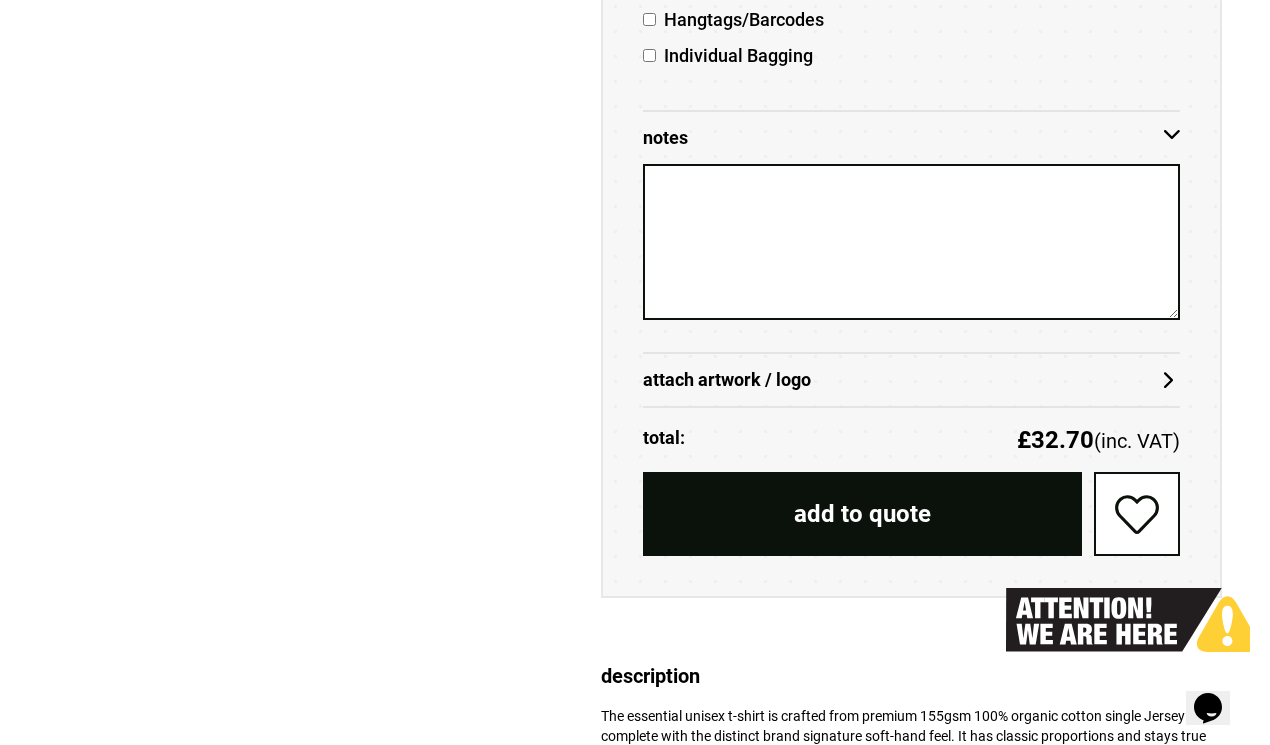 scroll, scrollTop: 1765, scrollLeft: 0, axis: vertical 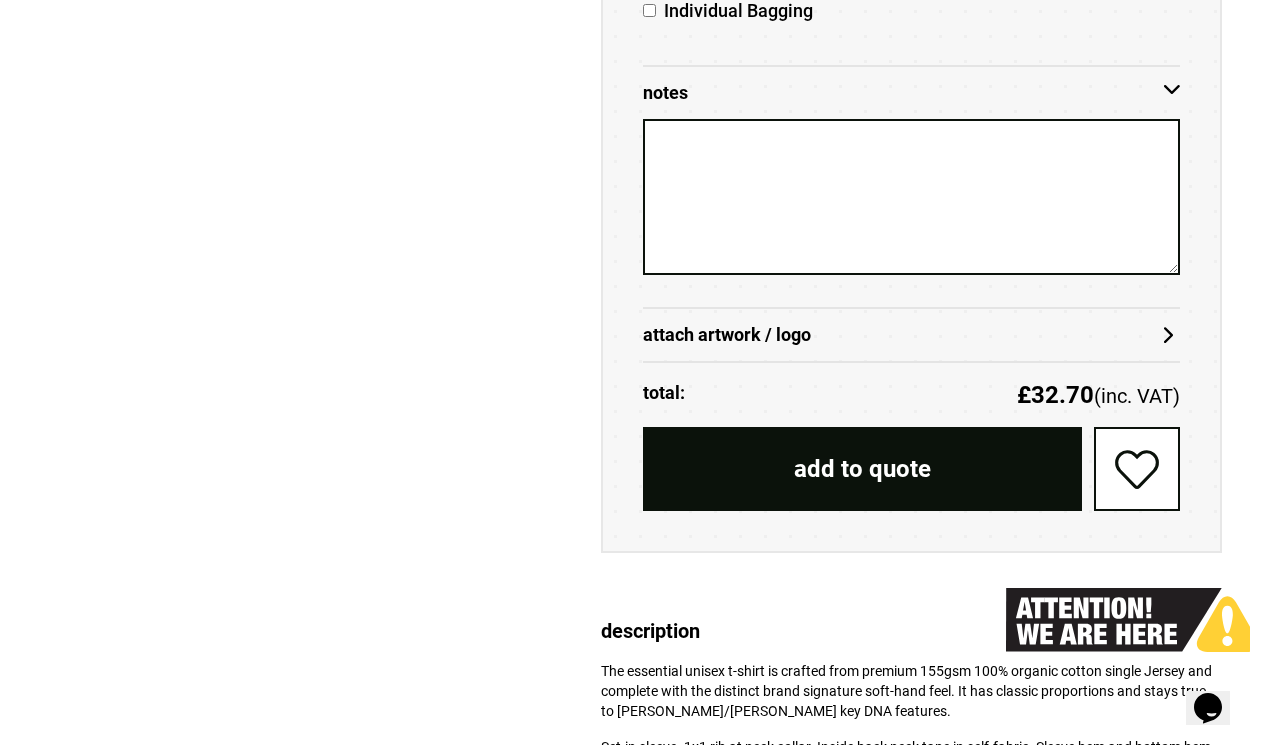 click on "attach artwork / logo" at bounding box center (911, 335) 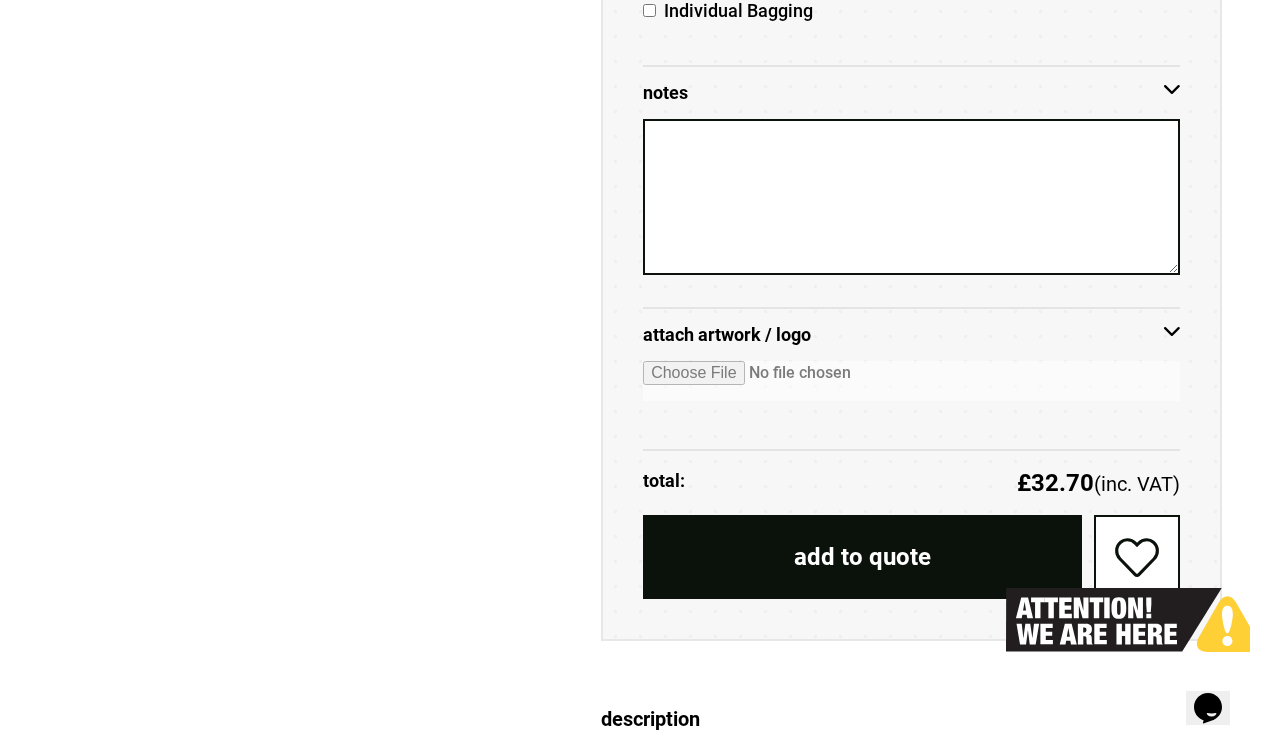 click at bounding box center (911, 381) 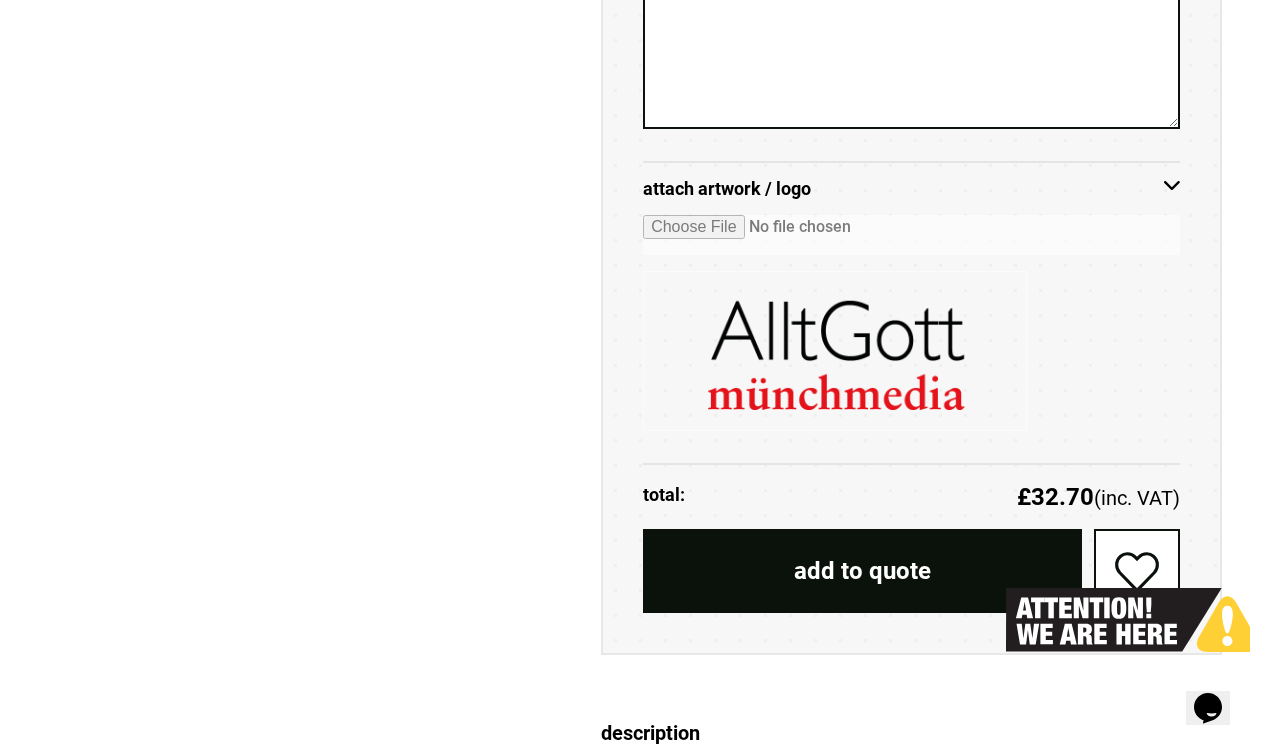 scroll, scrollTop: 1913, scrollLeft: 0, axis: vertical 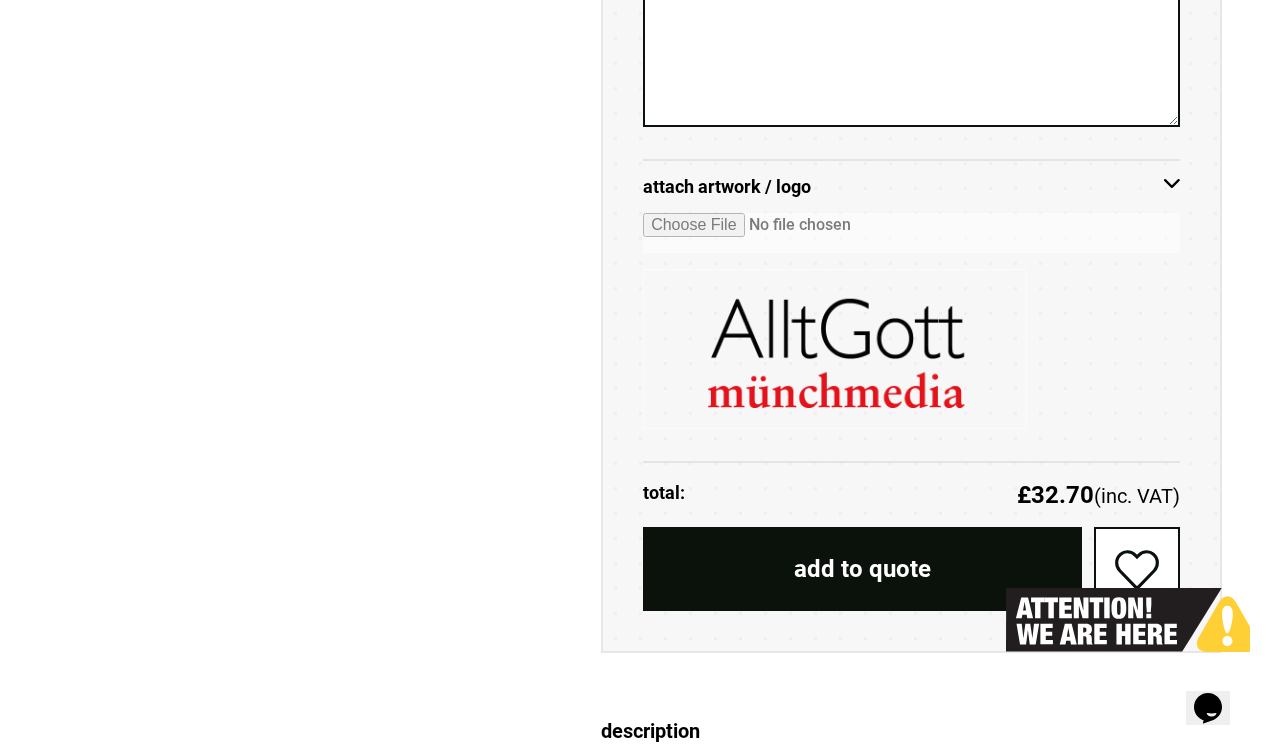 click on "add to quote" at bounding box center [862, 569] 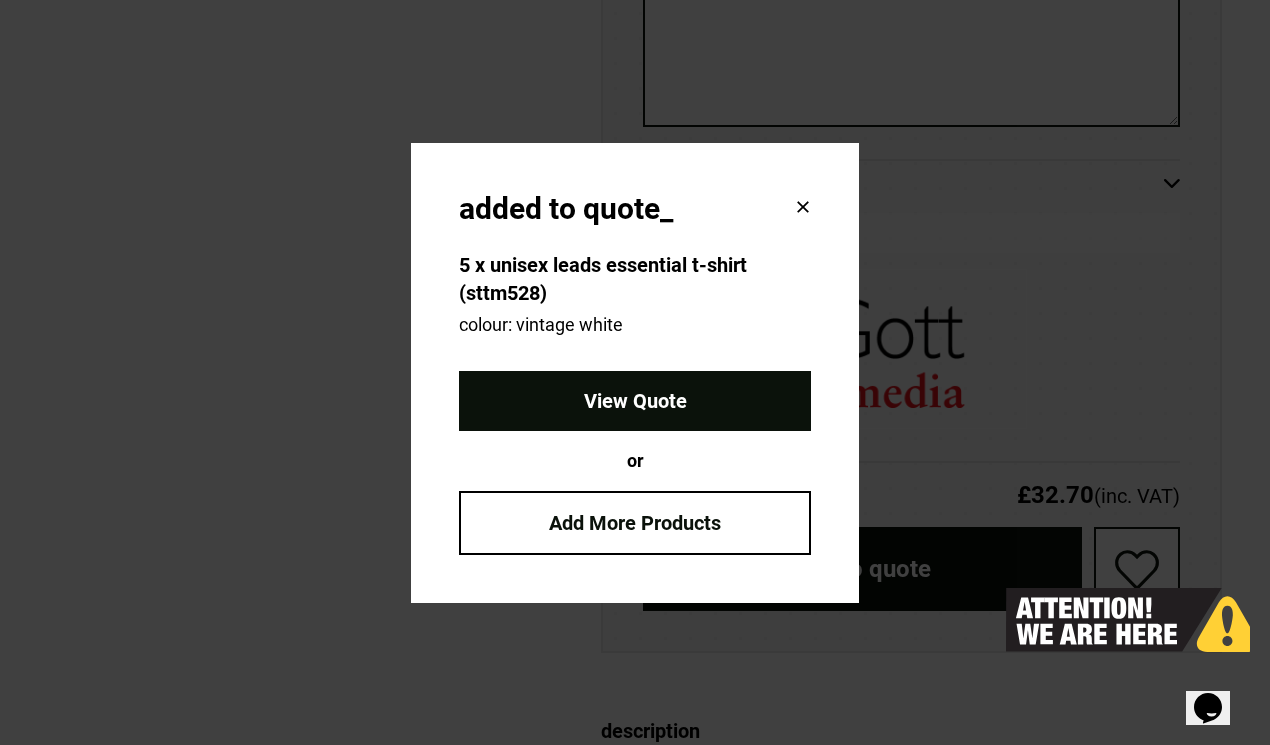 click on "View Quote" at bounding box center [635, 401] 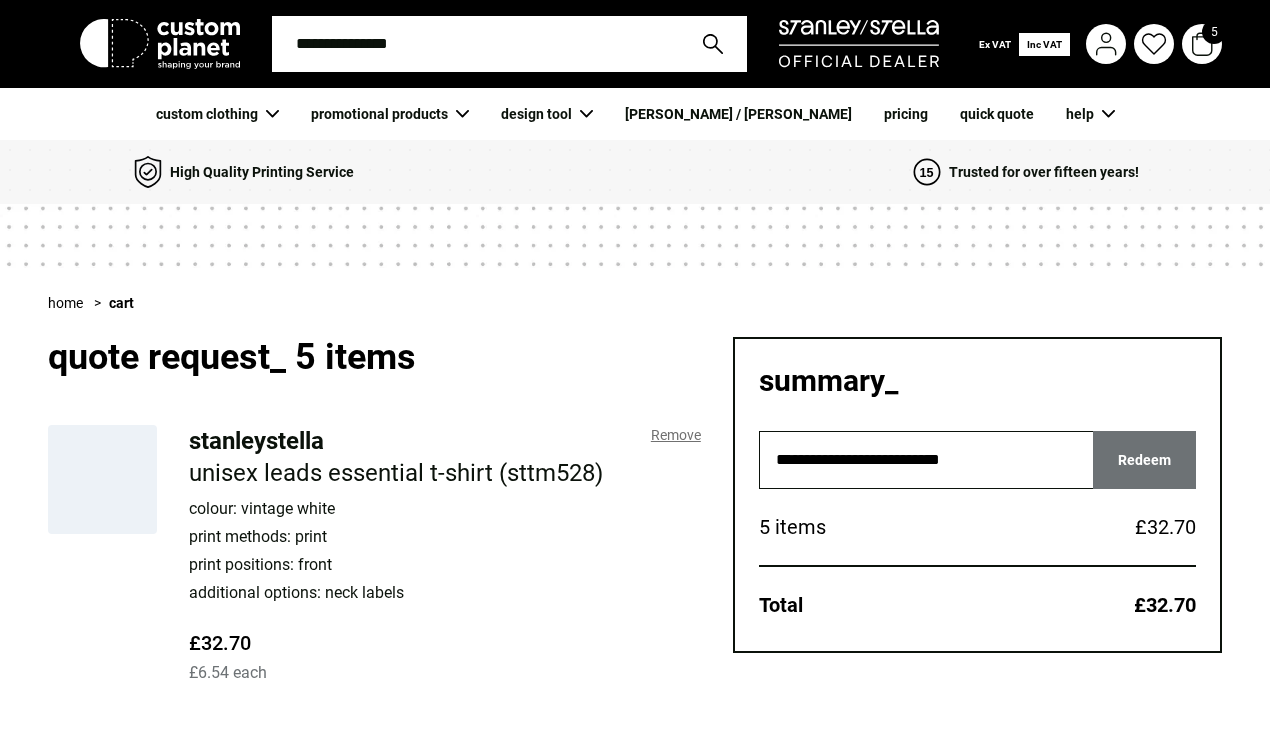 scroll, scrollTop: 0, scrollLeft: 0, axis: both 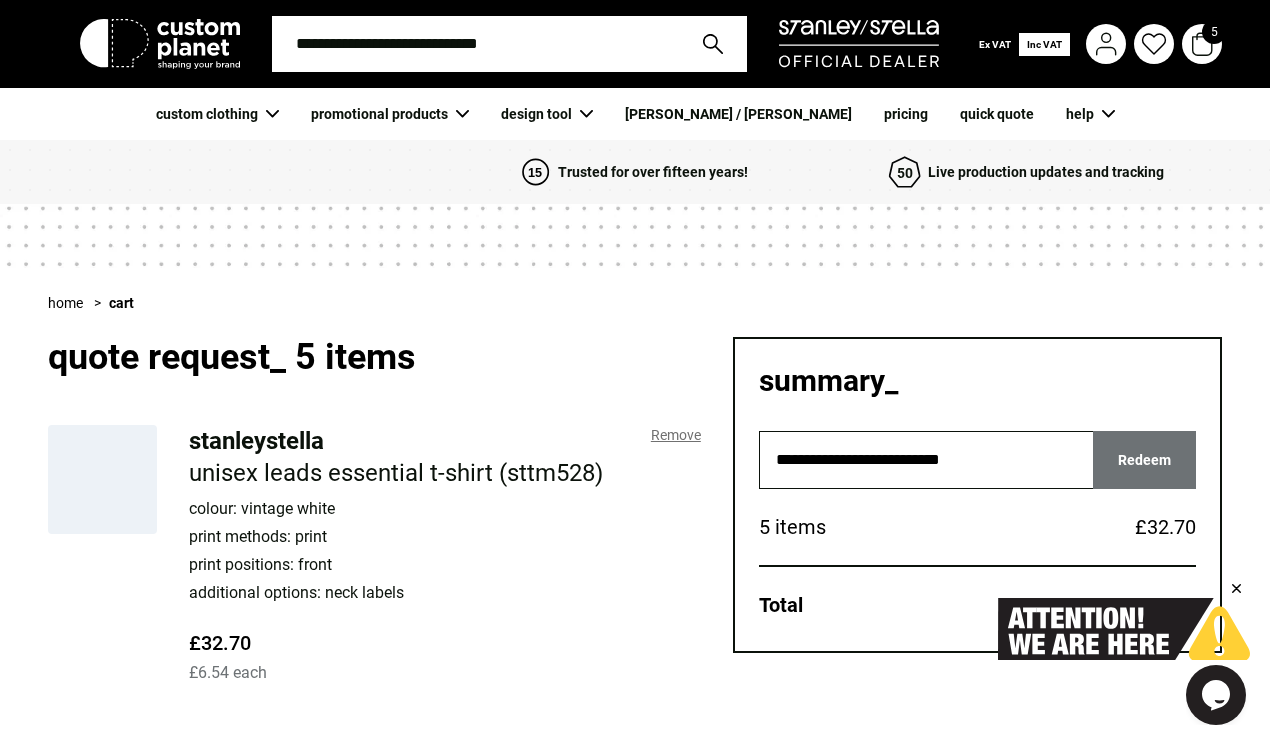 click on "StanleyStella" at bounding box center (256, 441) 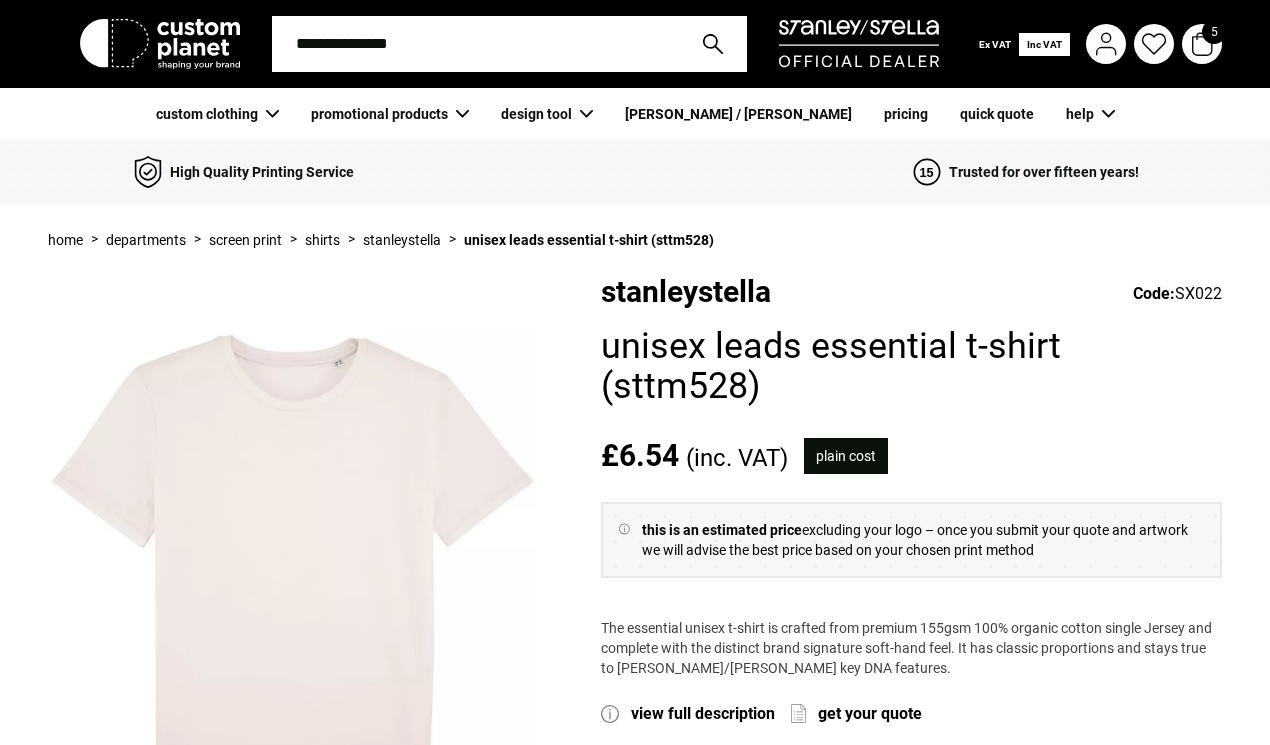 scroll, scrollTop: 0, scrollLeft: 0, axis: both 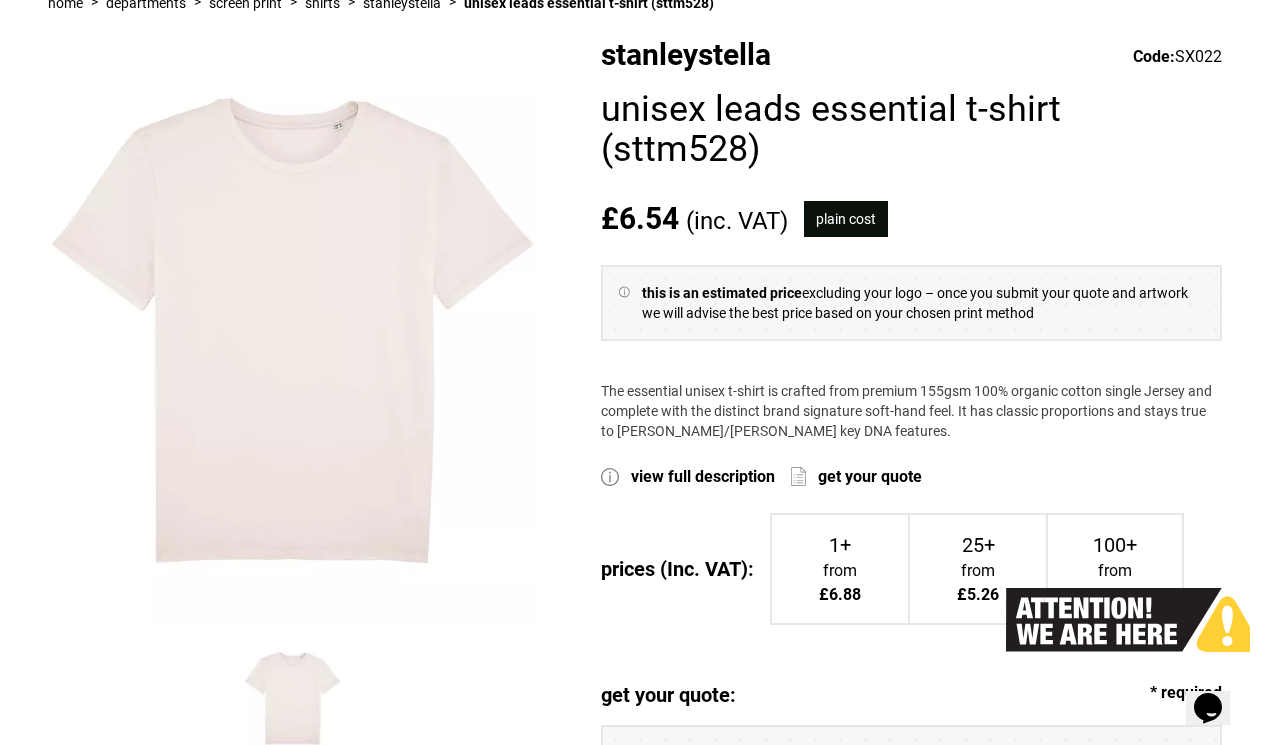 click on "view full description" at bounding box center (703, 477) 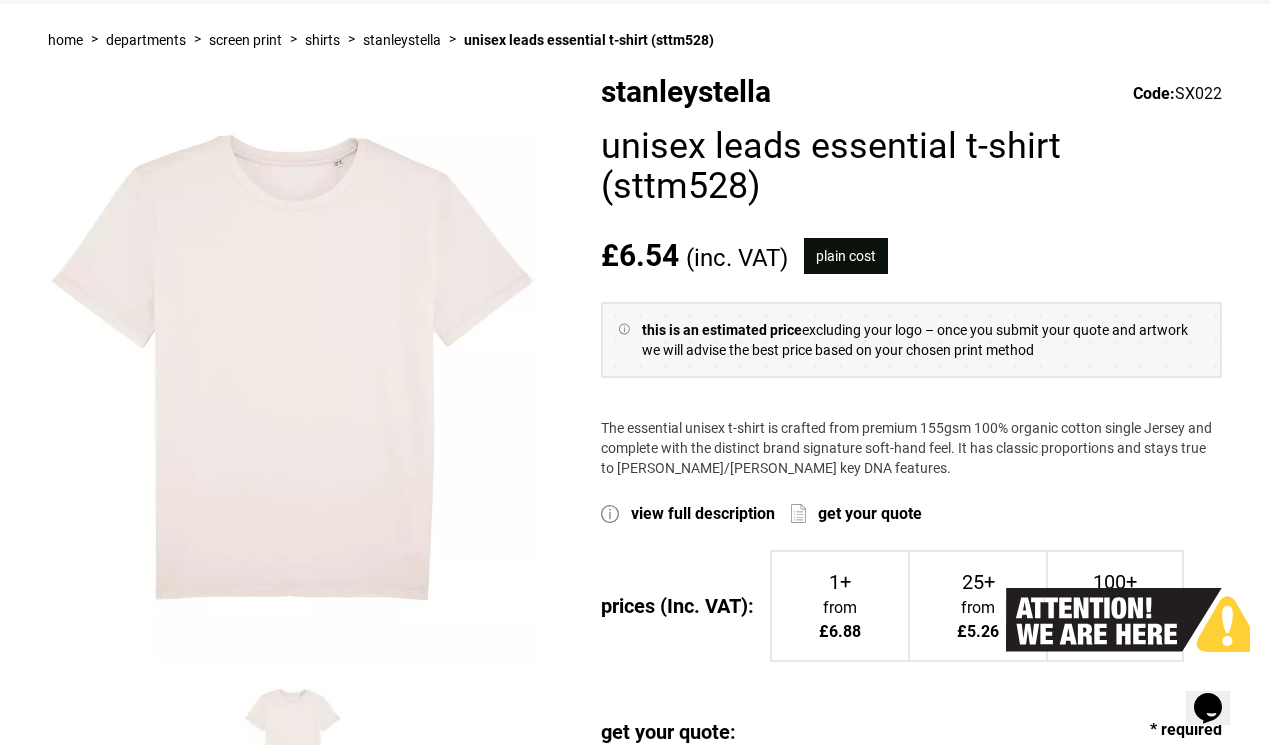 scroll, scrollTop: 0, scrollLeft: 0, axis: both 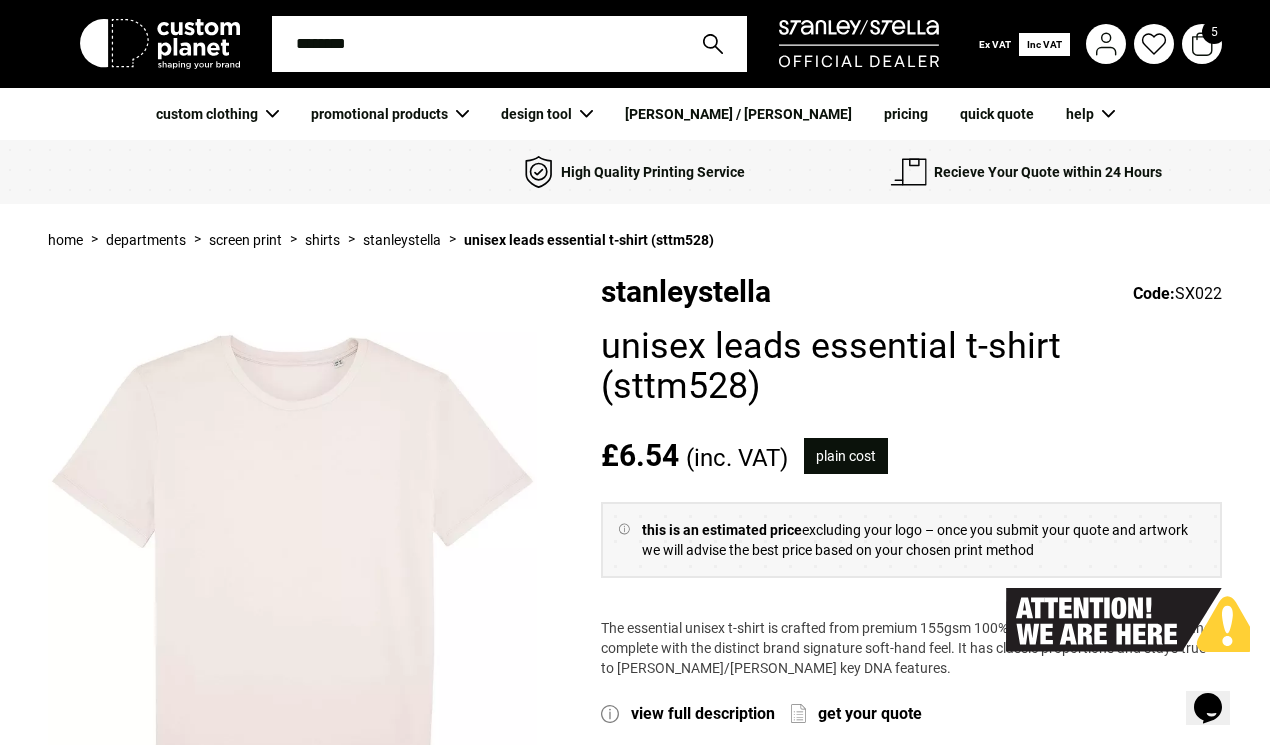 click on "Unisex Leads essential t-shirt (STTM528)" at bounding box center [911, 360] 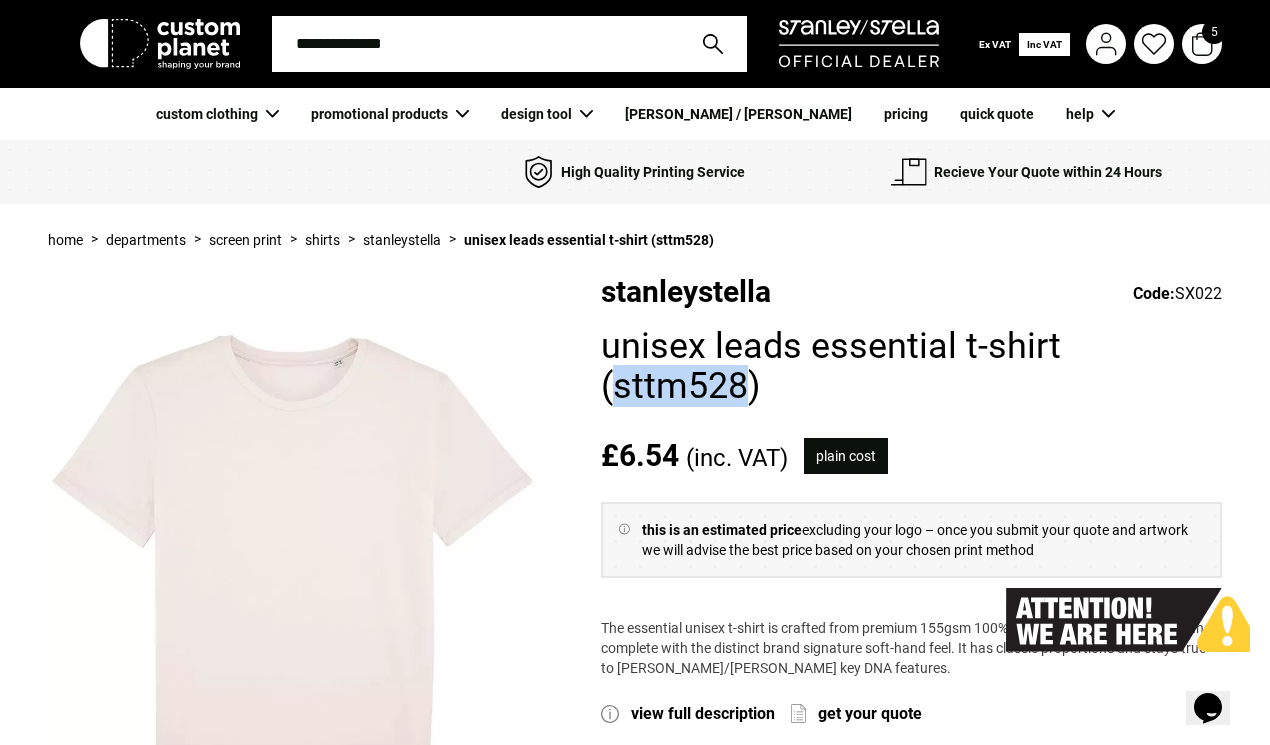 click on "Unisex Leads essential t-shirt (STTM528)" at bounding box center [911, 360] 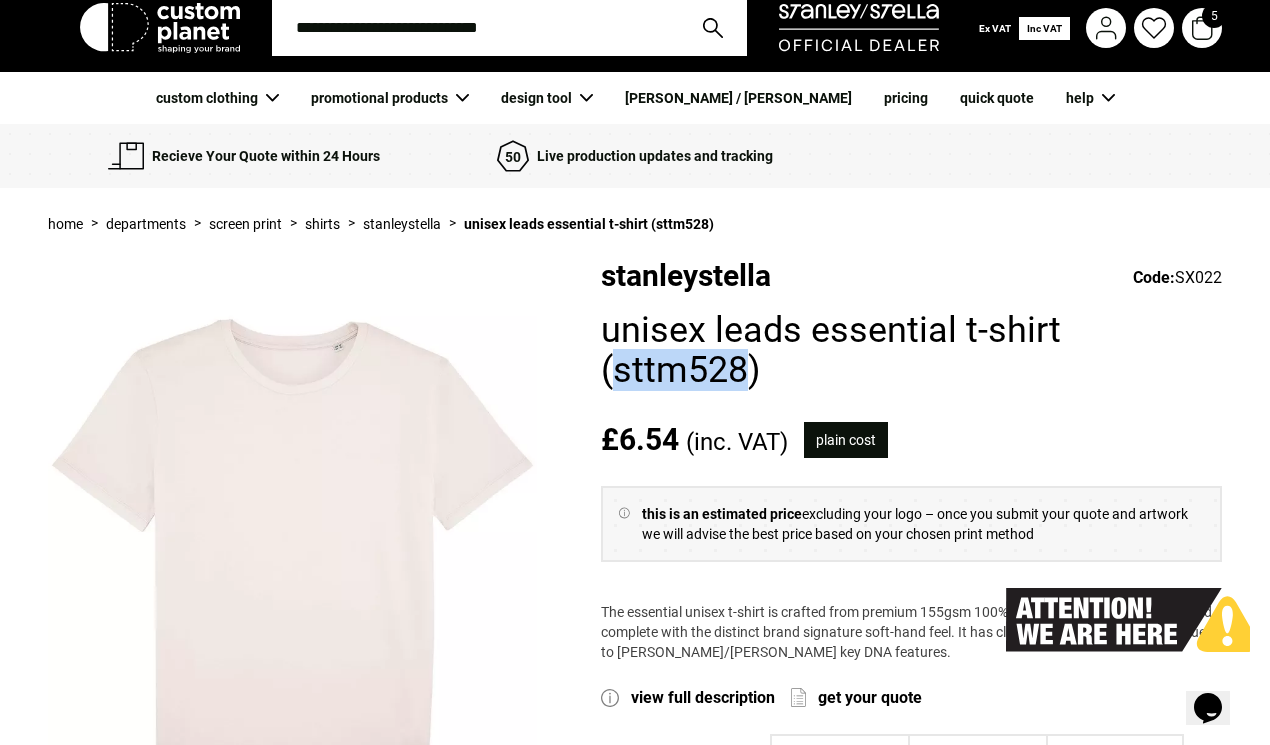 scroll, scrollTop: 0, scrollLeft: 0, axis: both 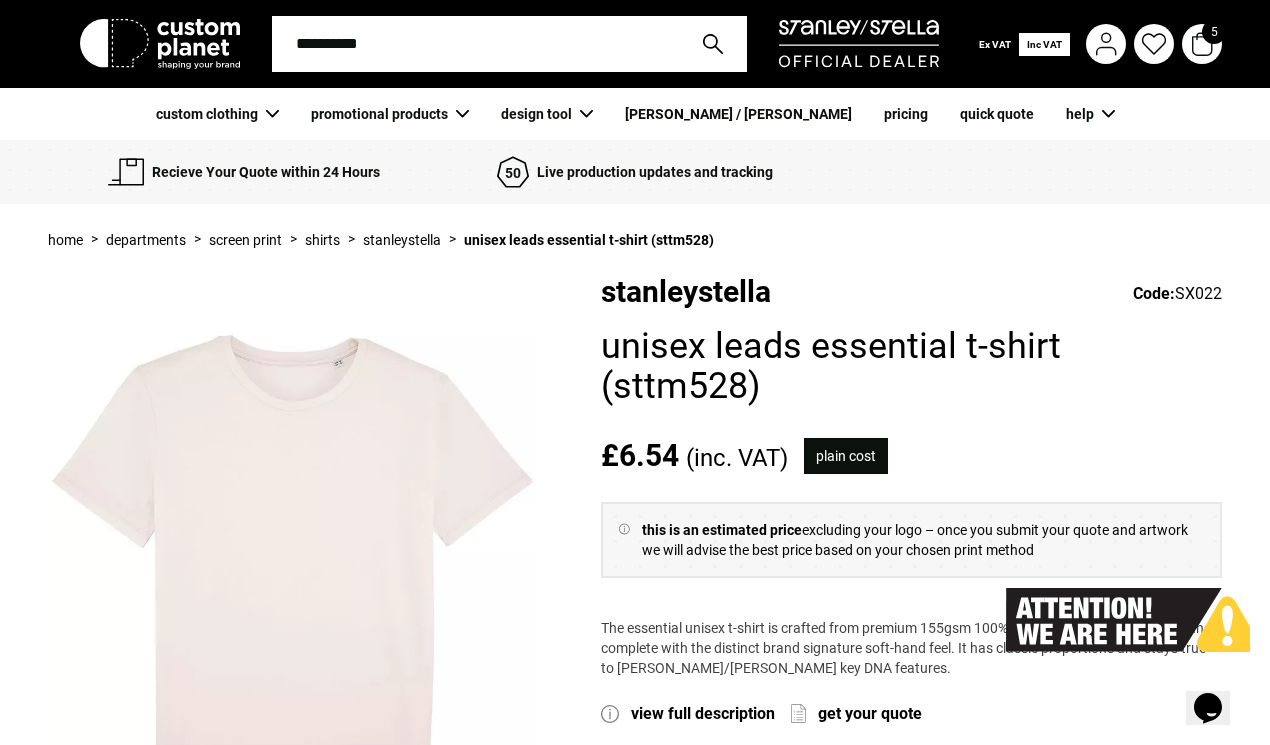 click on "Unisex Leads essential t-shirt (STTM528)" at bounding box center [911, 360] 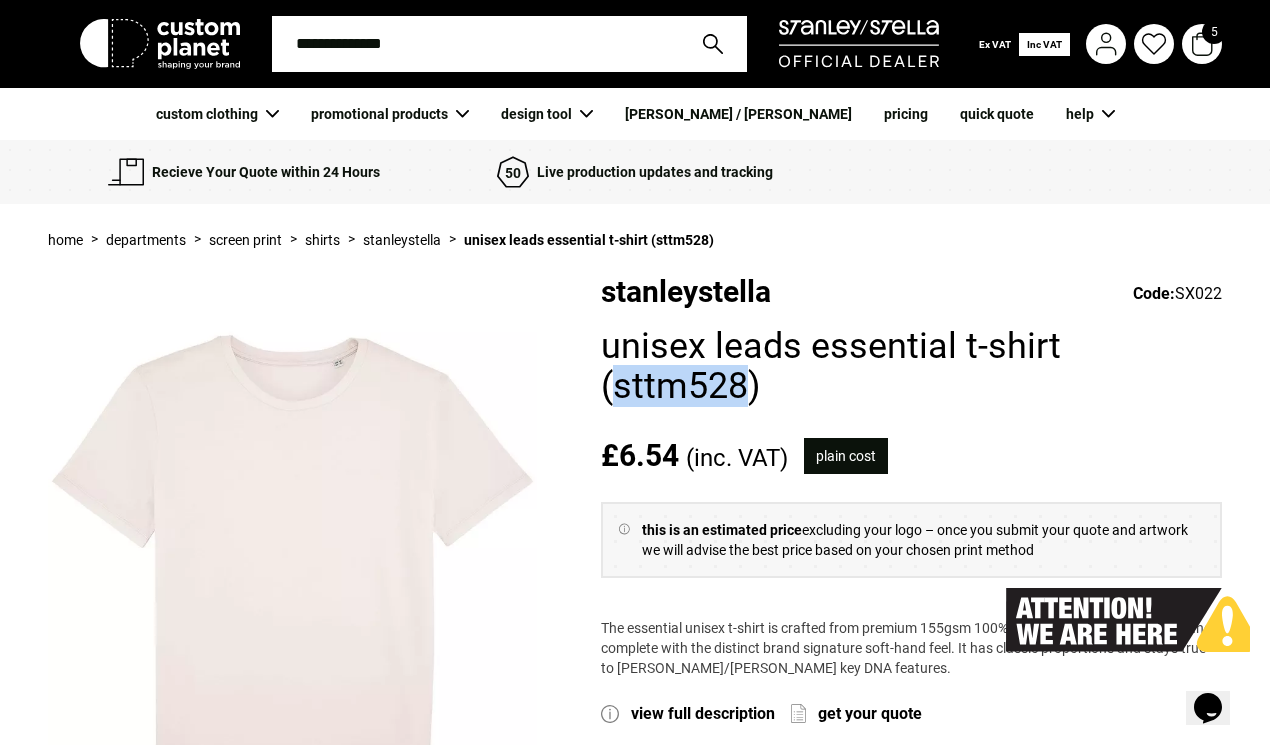 click on "Unisex Leads essential t-shirt (STTM528)" at bounding box center (911, 360) 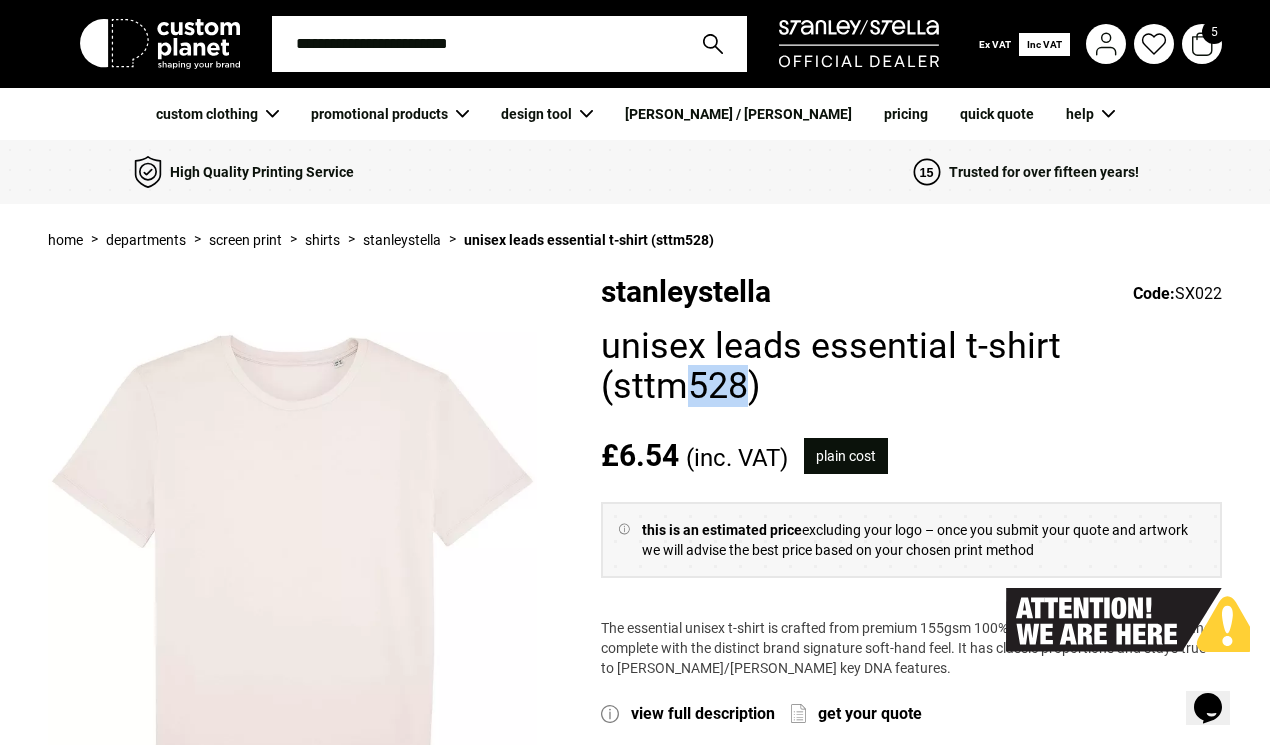drag, startPoint x: 750, startPoint y: 382, endPoint x: 695, endPoint y: 375, distance: 55.443665 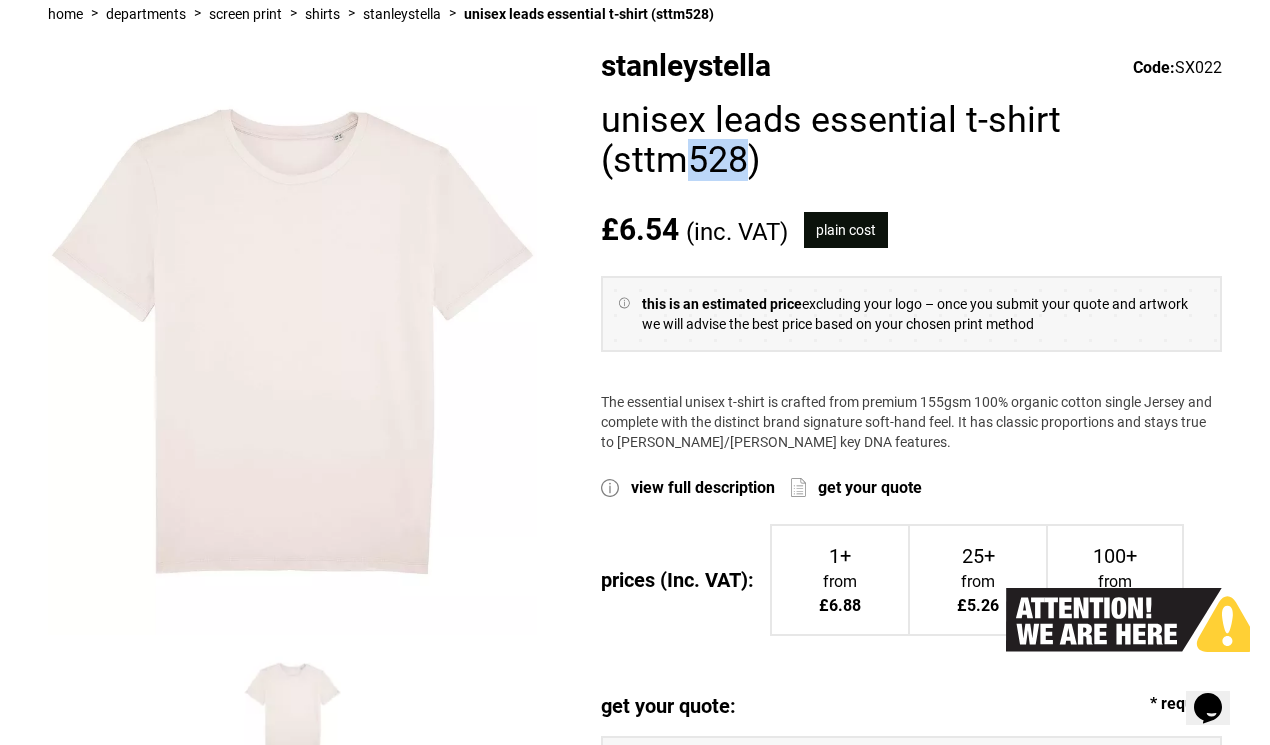scroll, scrollTop: 0, scrollLeft: 0, axis: both 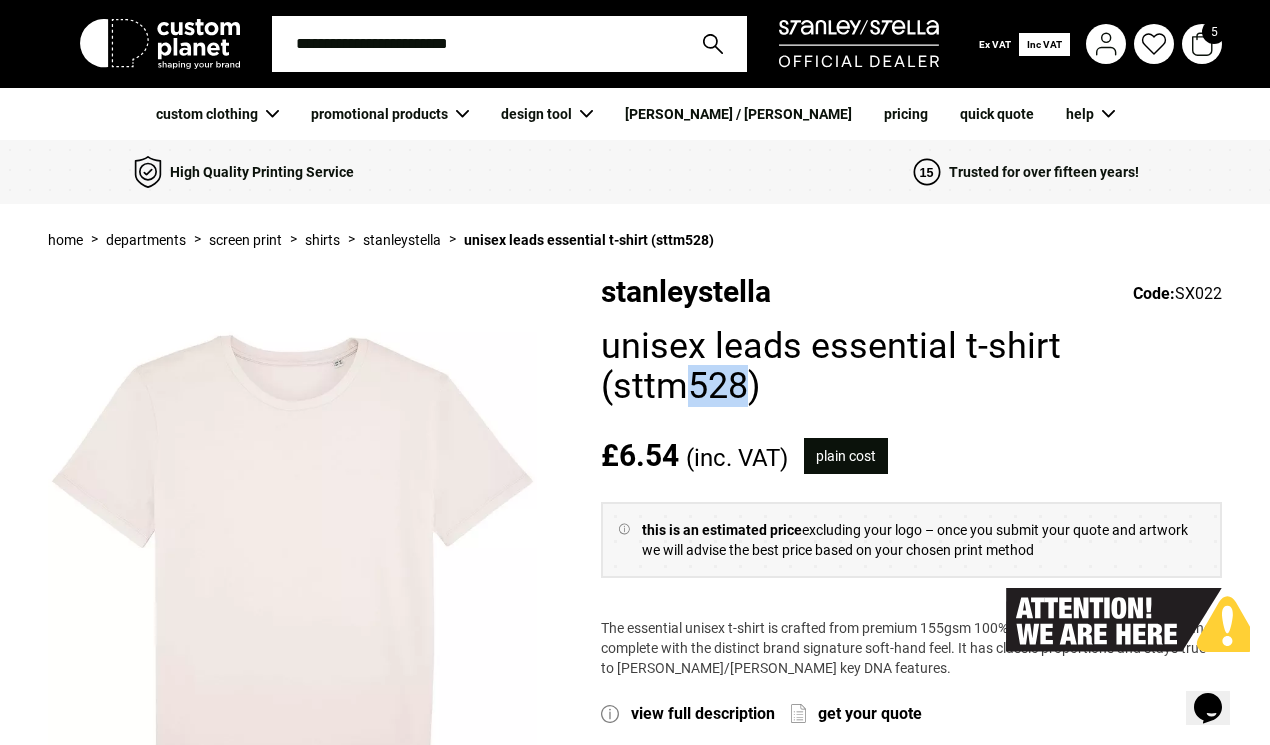 copy on "528" 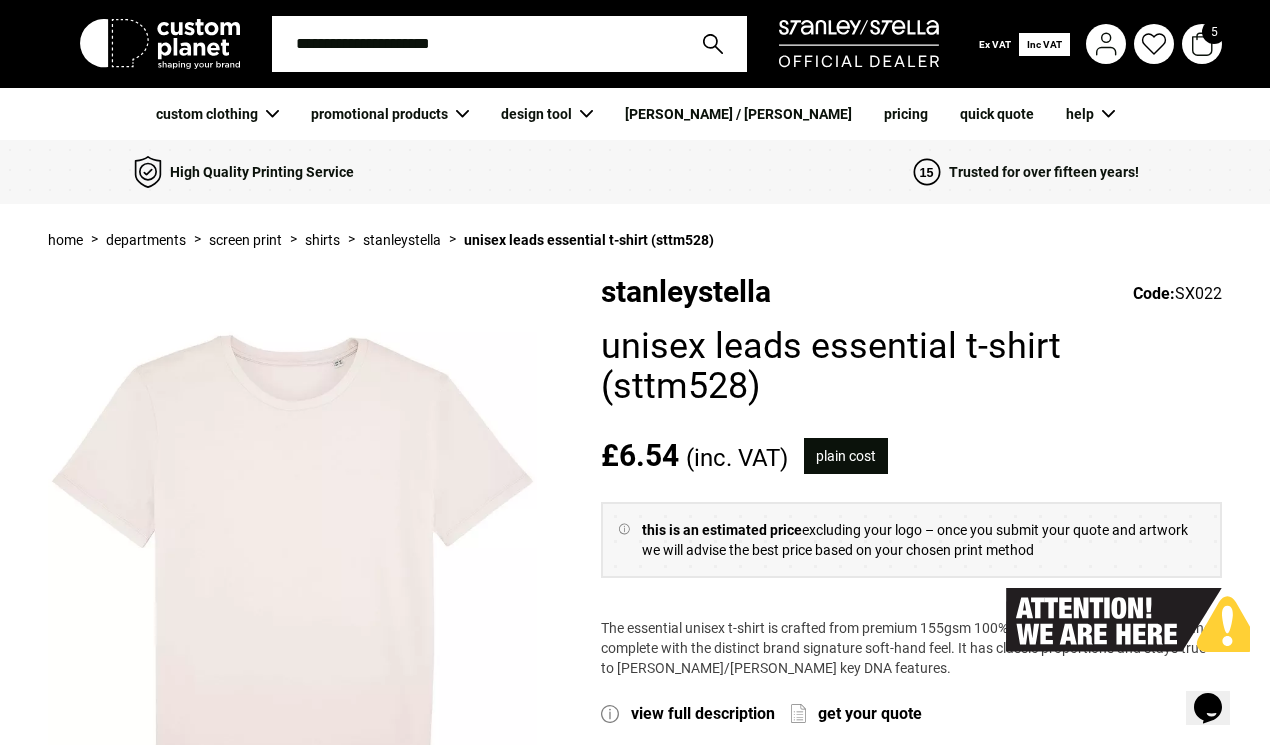 click at bounding box center (475, 44) 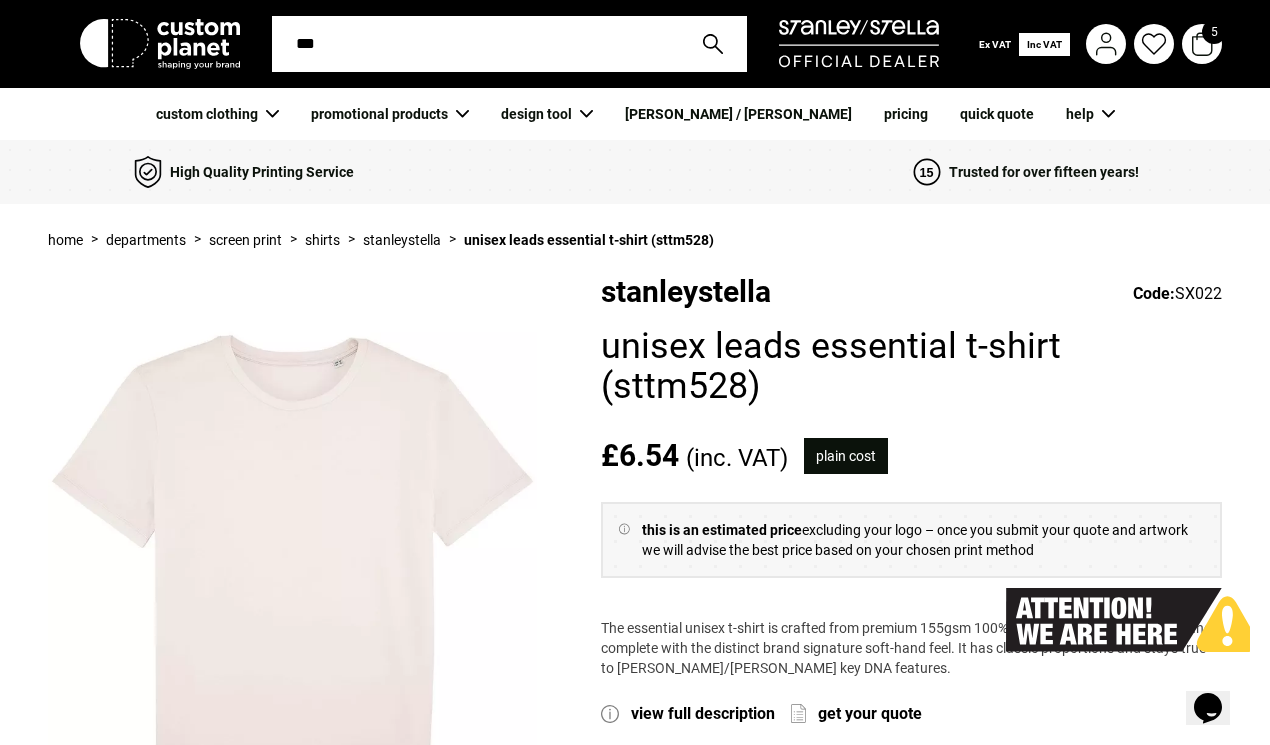 type on "***" 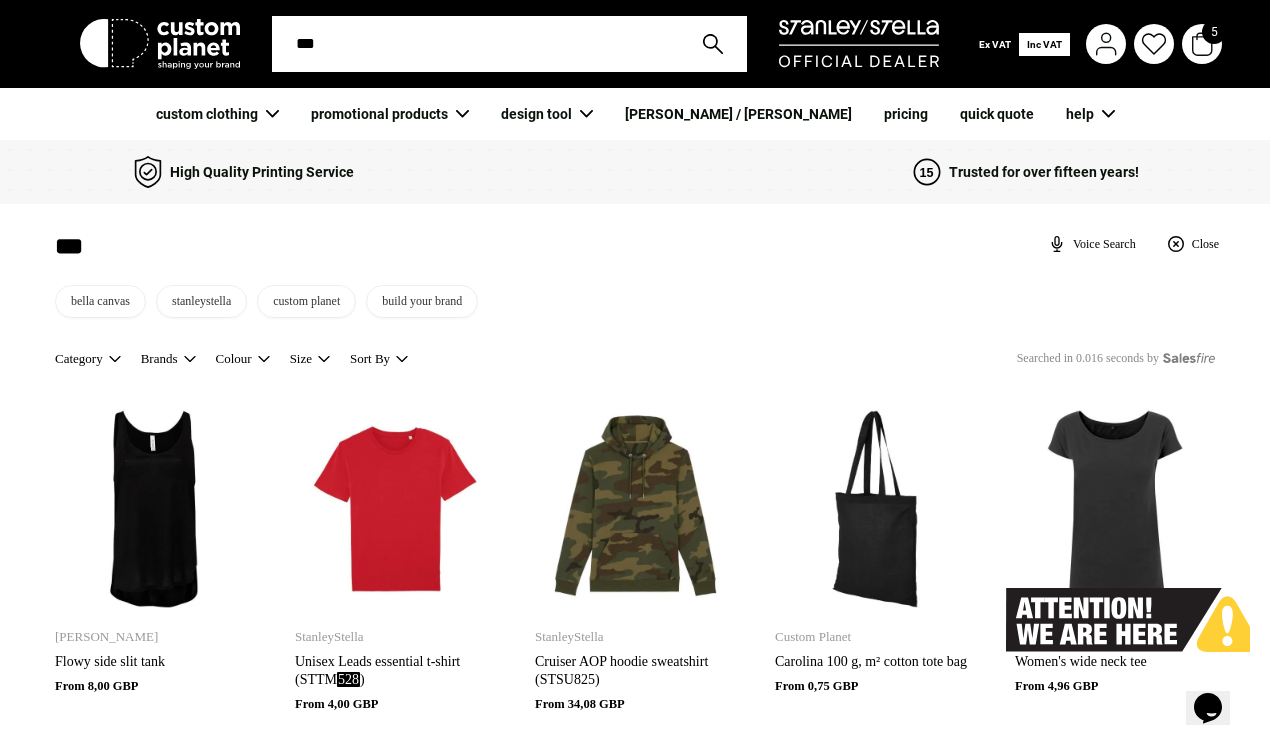 scroll, scrollTop: 0, scrollLeft: 0, axis: both 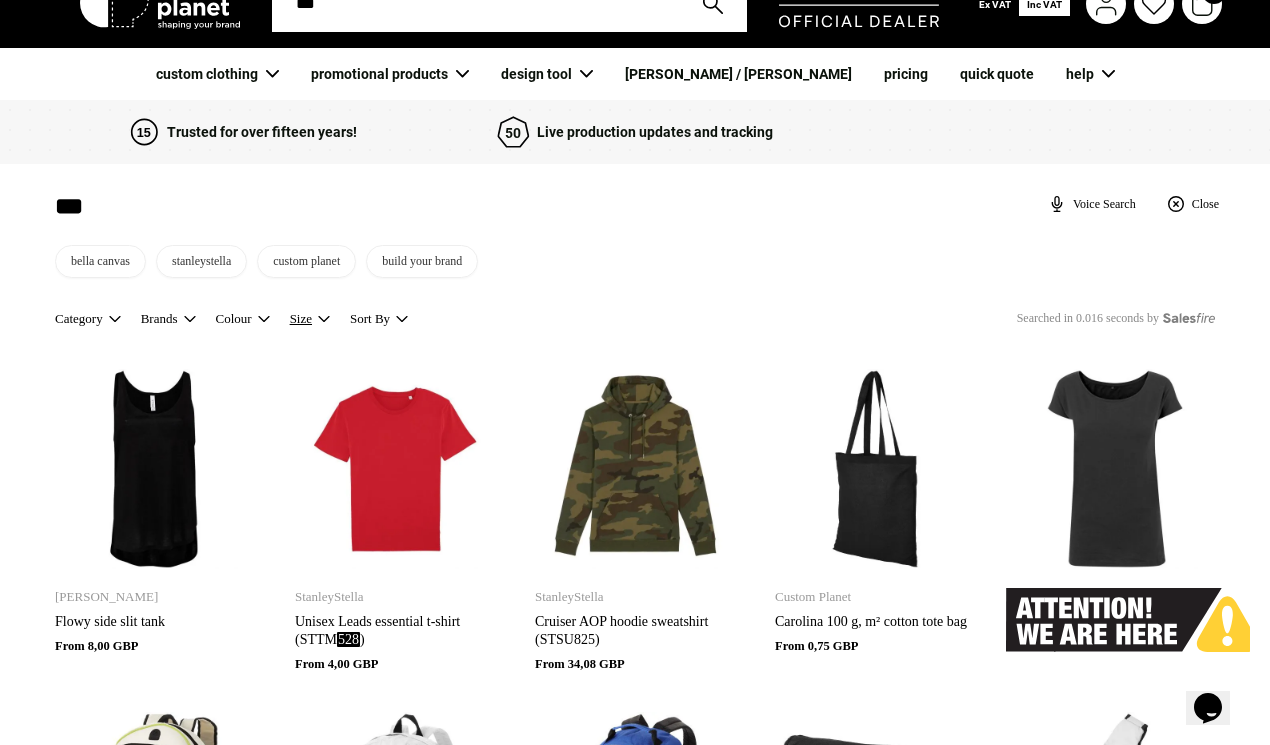 click on "Size" at bounding box center [320, 319] 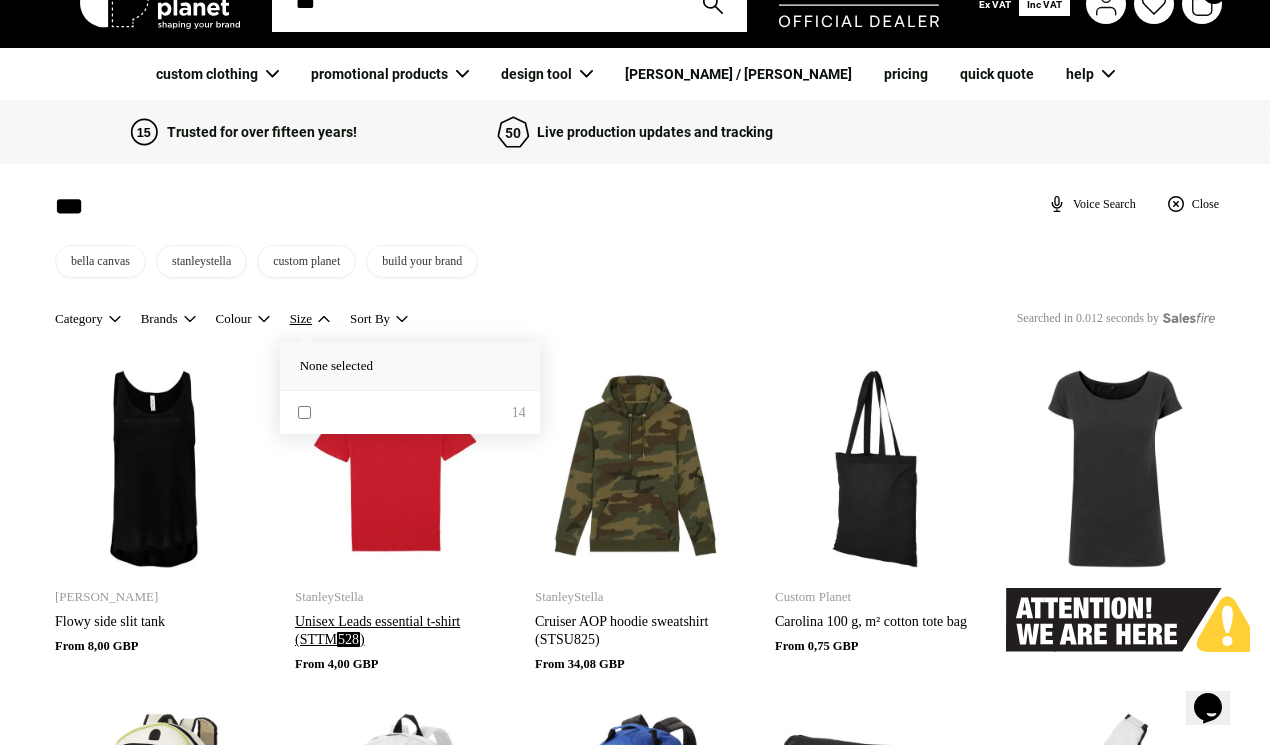 click at bounding box center (395, 469) 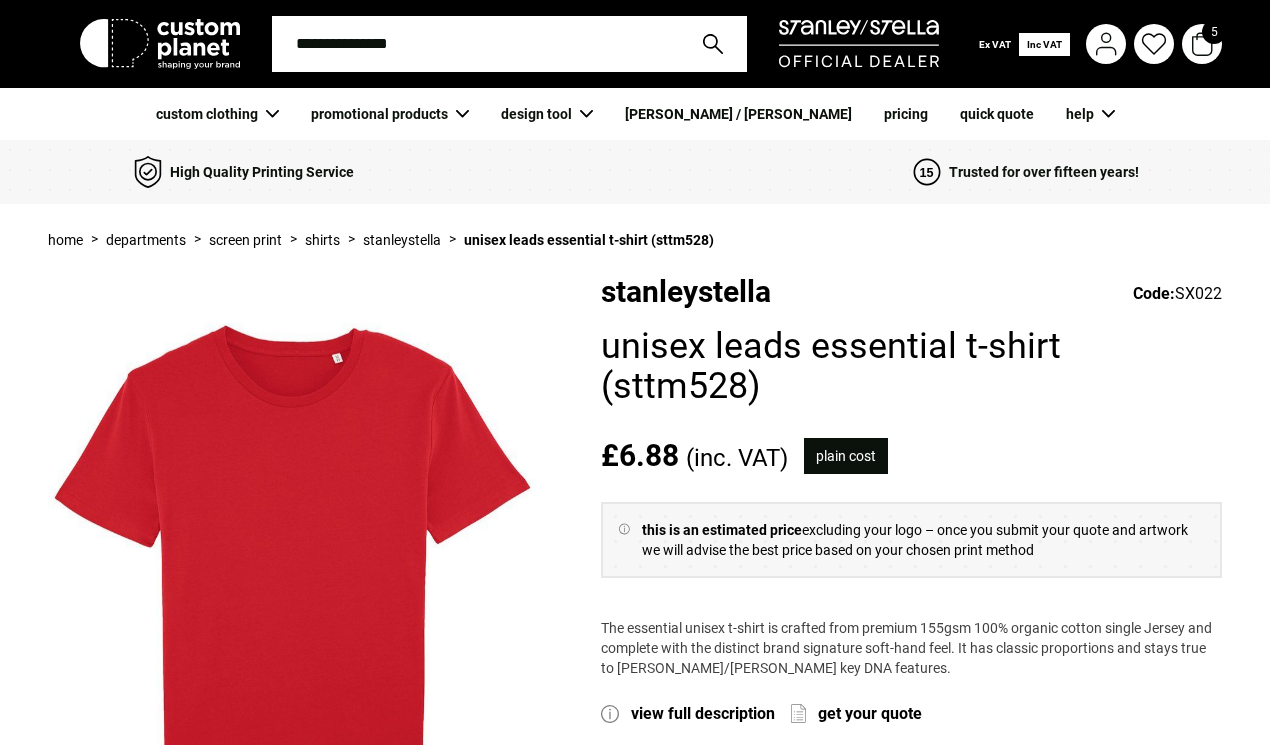 scroll, scrollTop: 0, scrollLeft: 0, axis: both 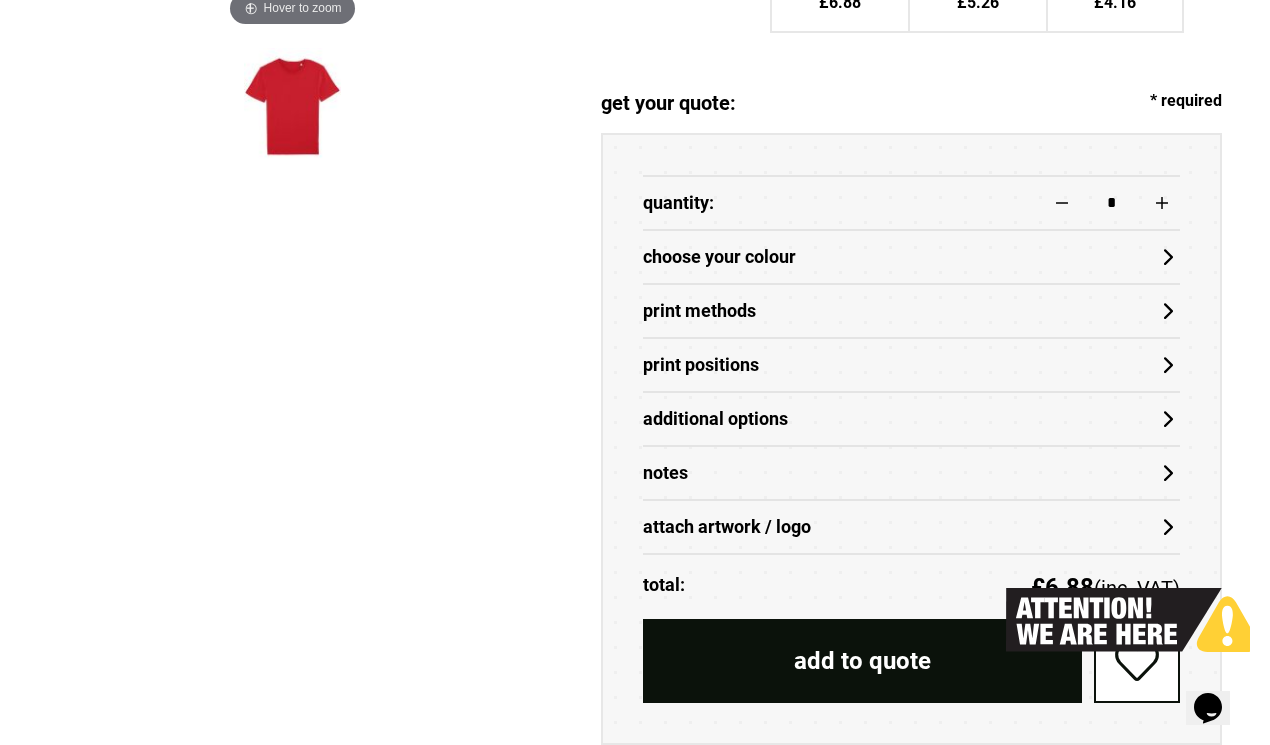 click on "choose your colour" at bounding box center (911, 257) 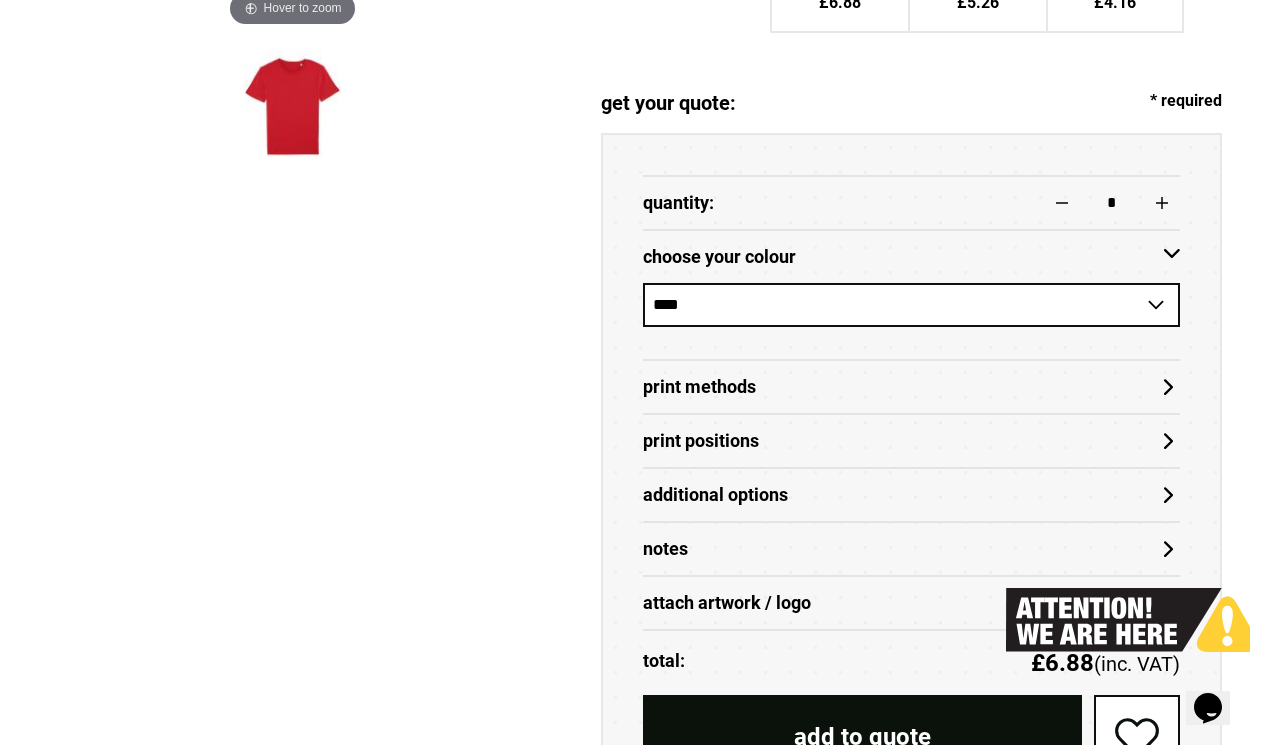click on "**********" at bounding box center [911, 305] 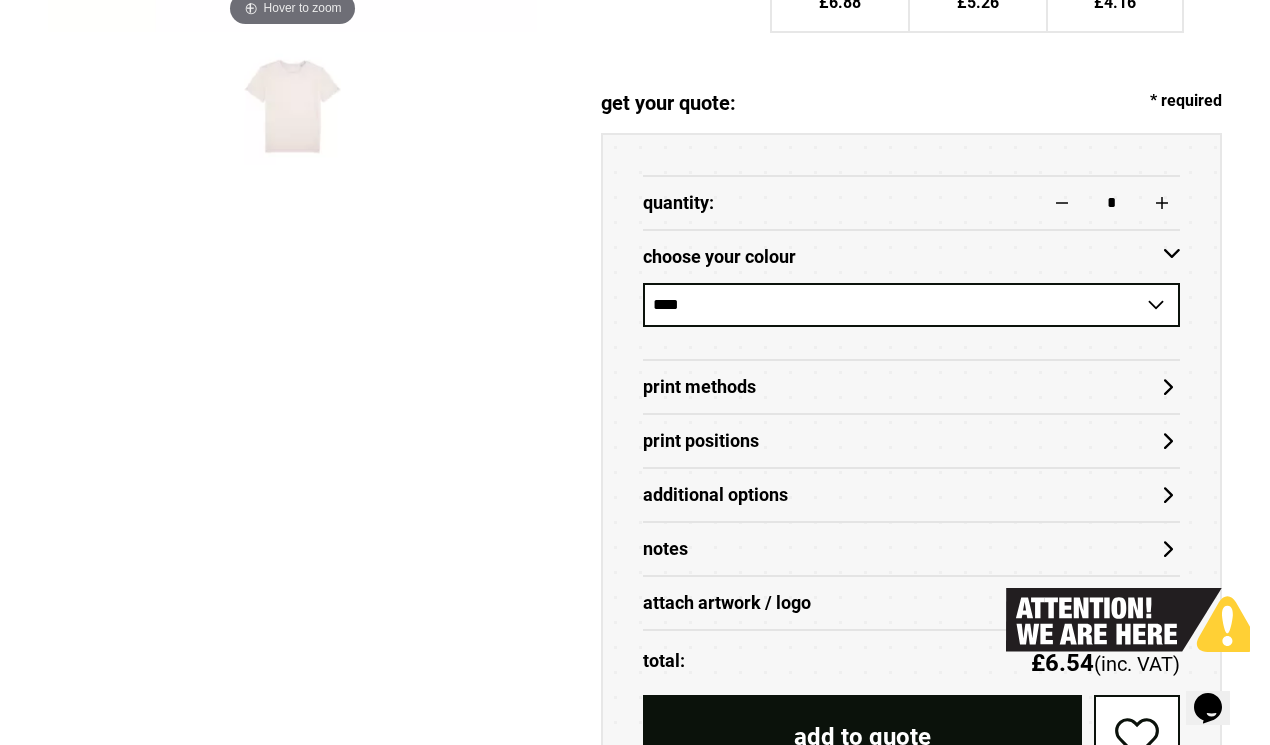 click on "Print Methods" at bounding box center [911, 387] 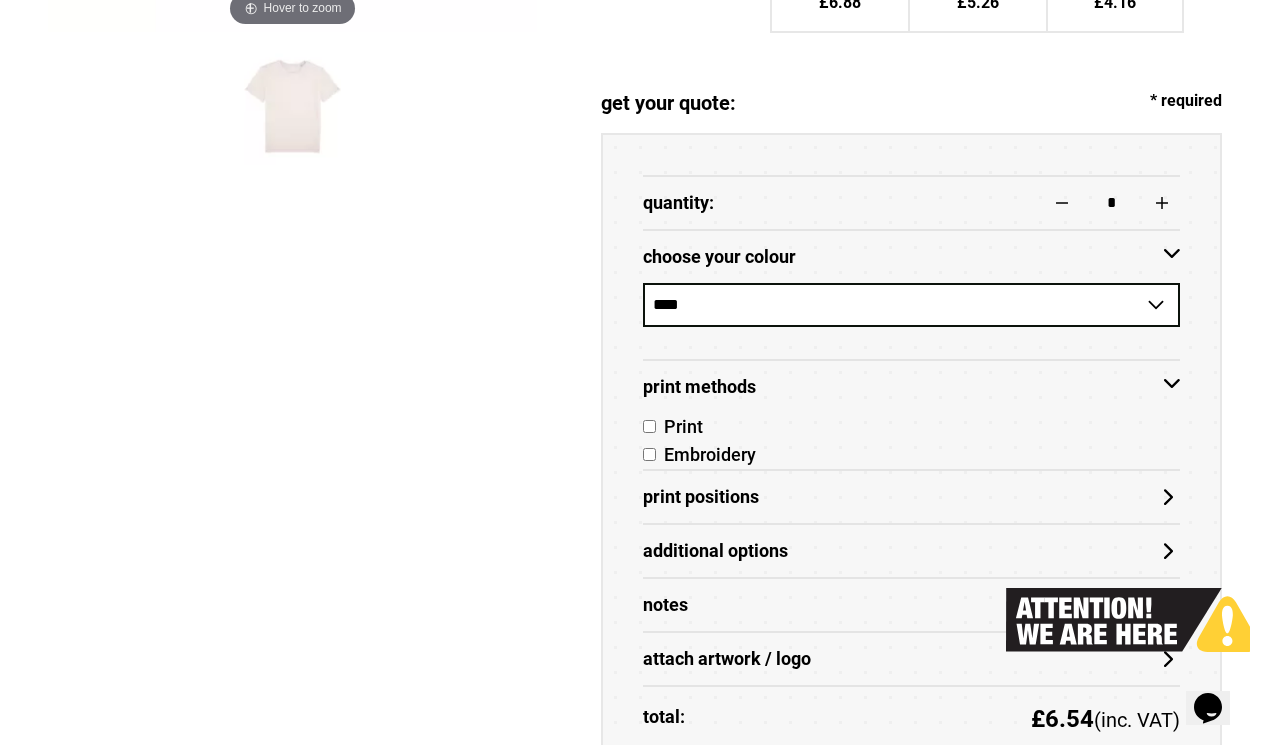 click on "Print" at bounding box center (911, 427) 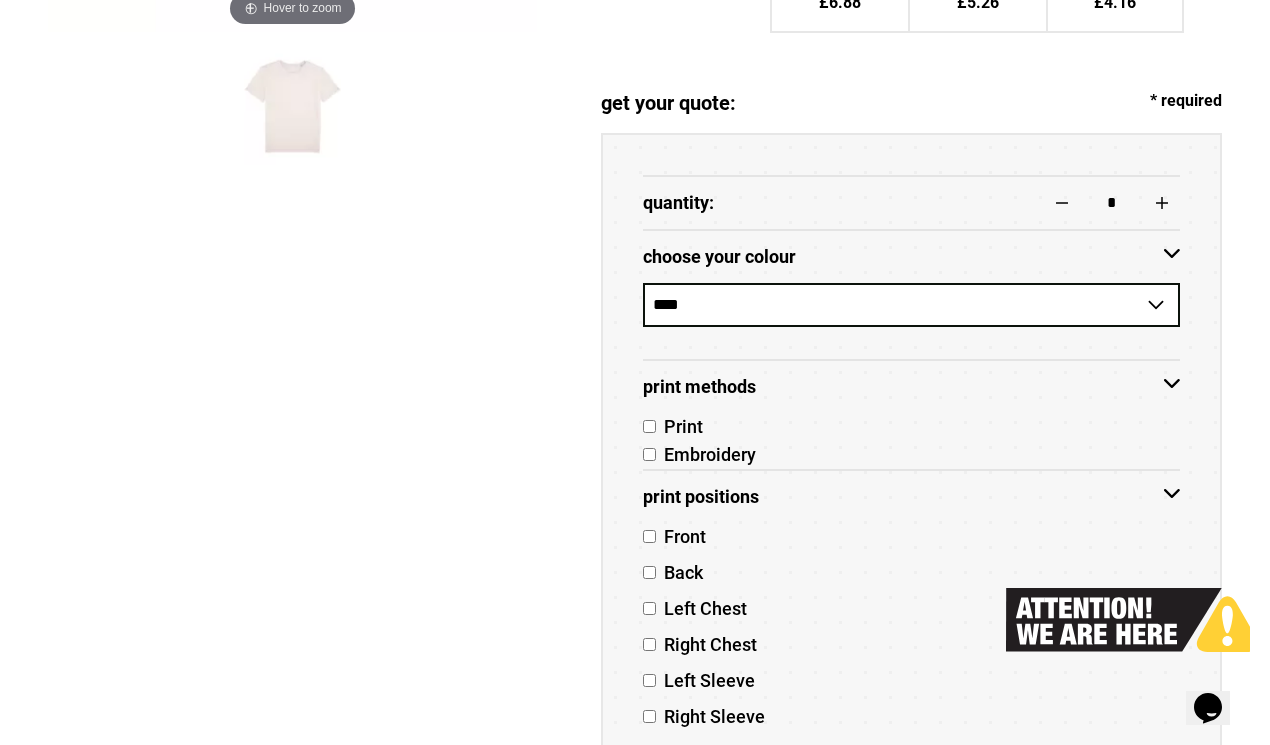 click on "Front" at bounding box center (681, 536) 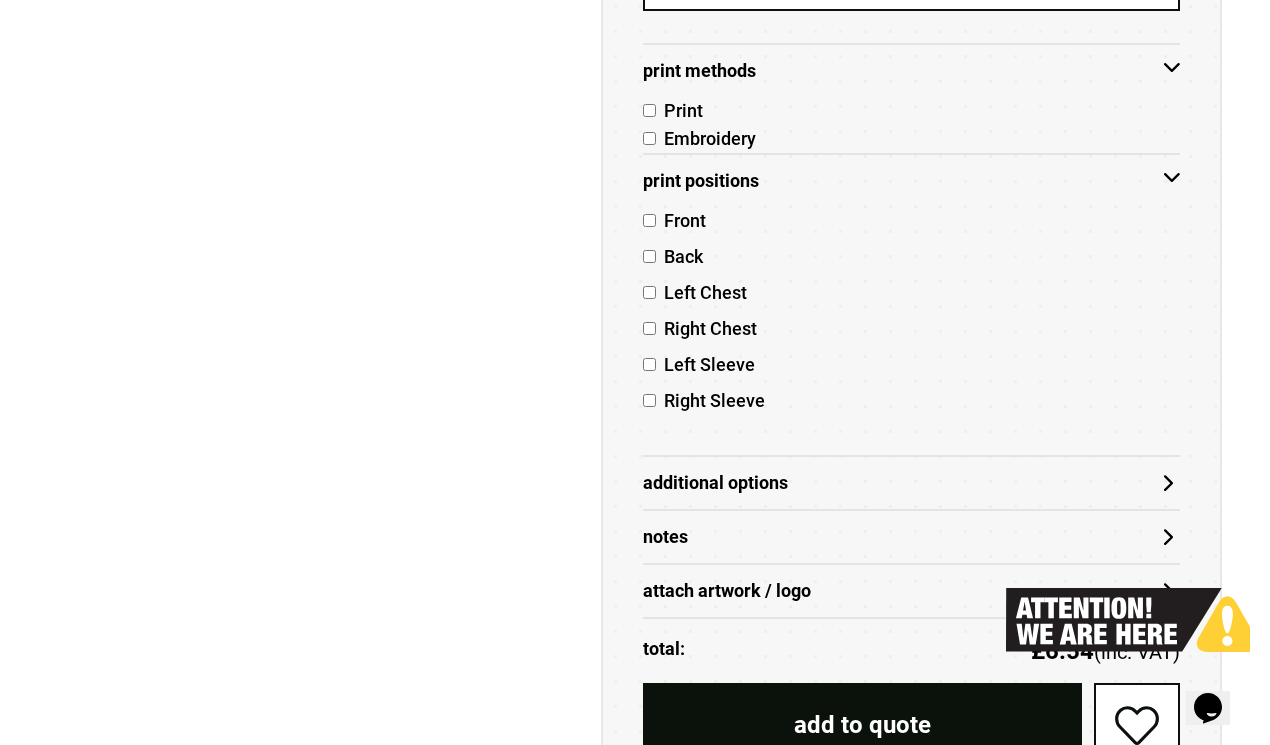 scroll, scrollTop: 1266, scrollLeft: 0, axis: vertical 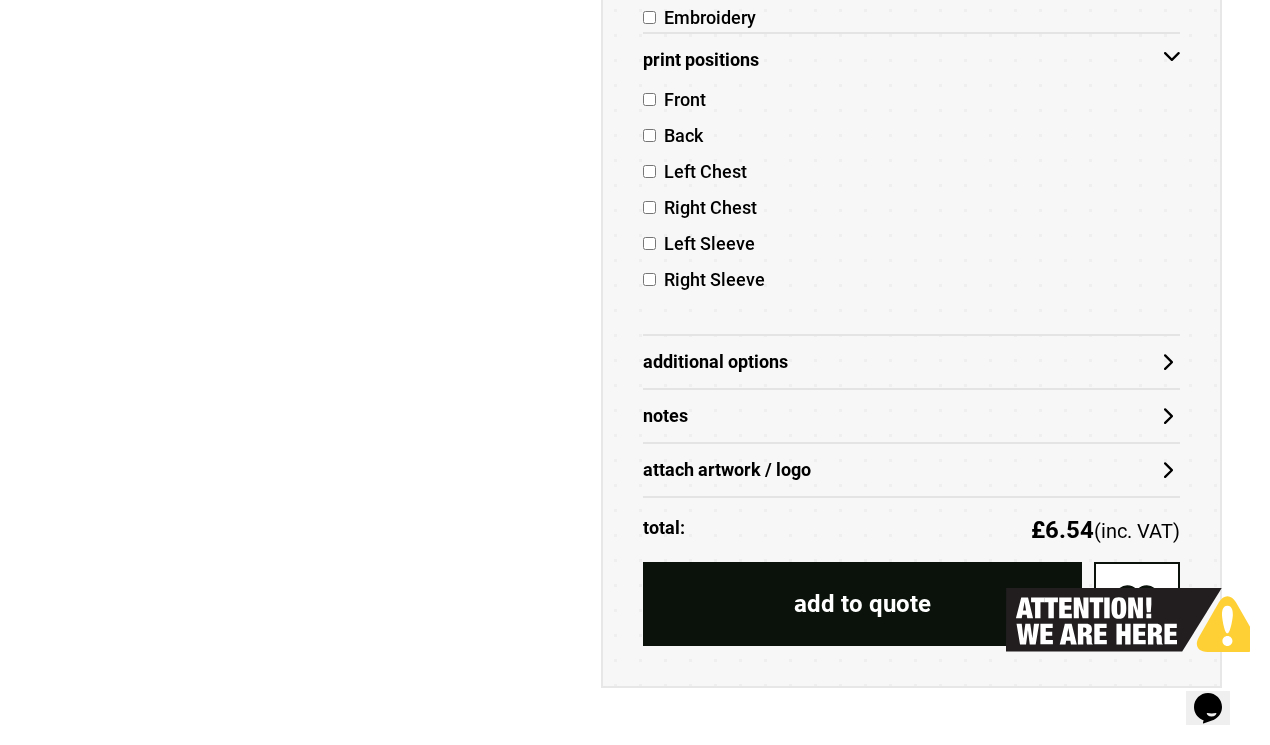 click on "Additional Options" at bounding box center (911, 361) 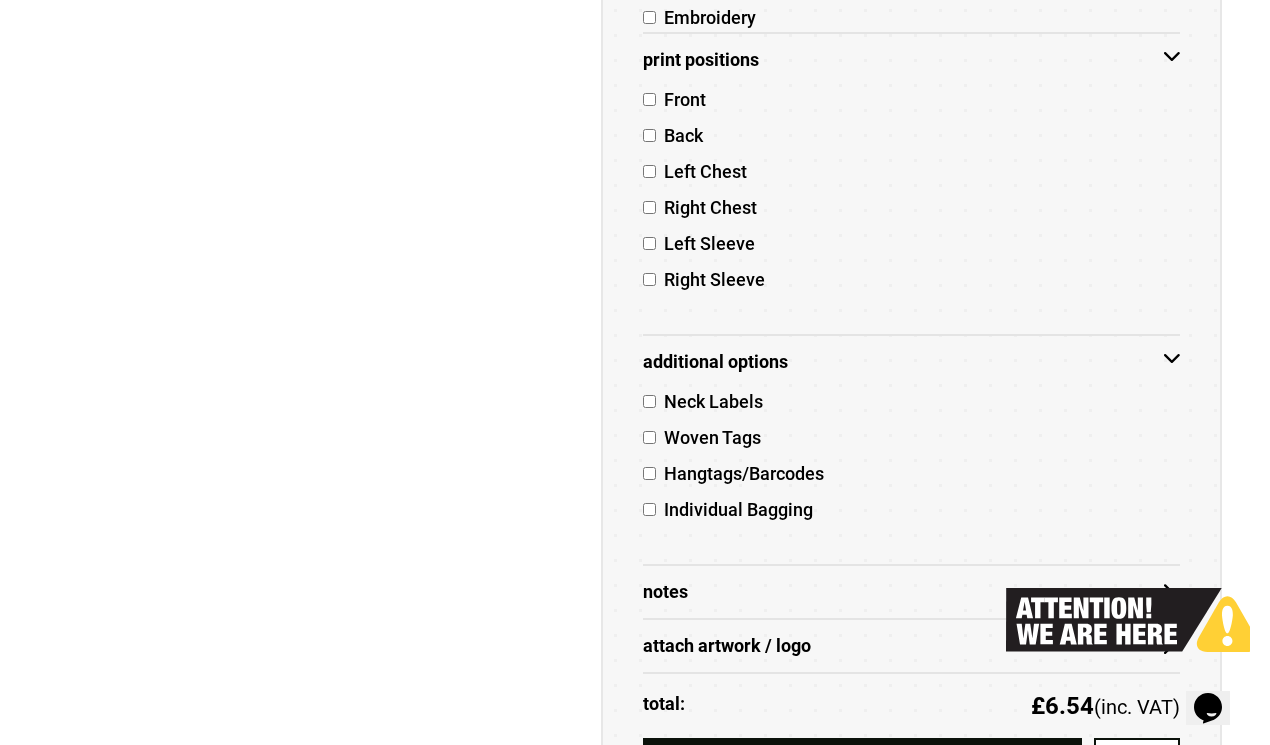 click on "Neck Labels" at bounding box center [709, 401] 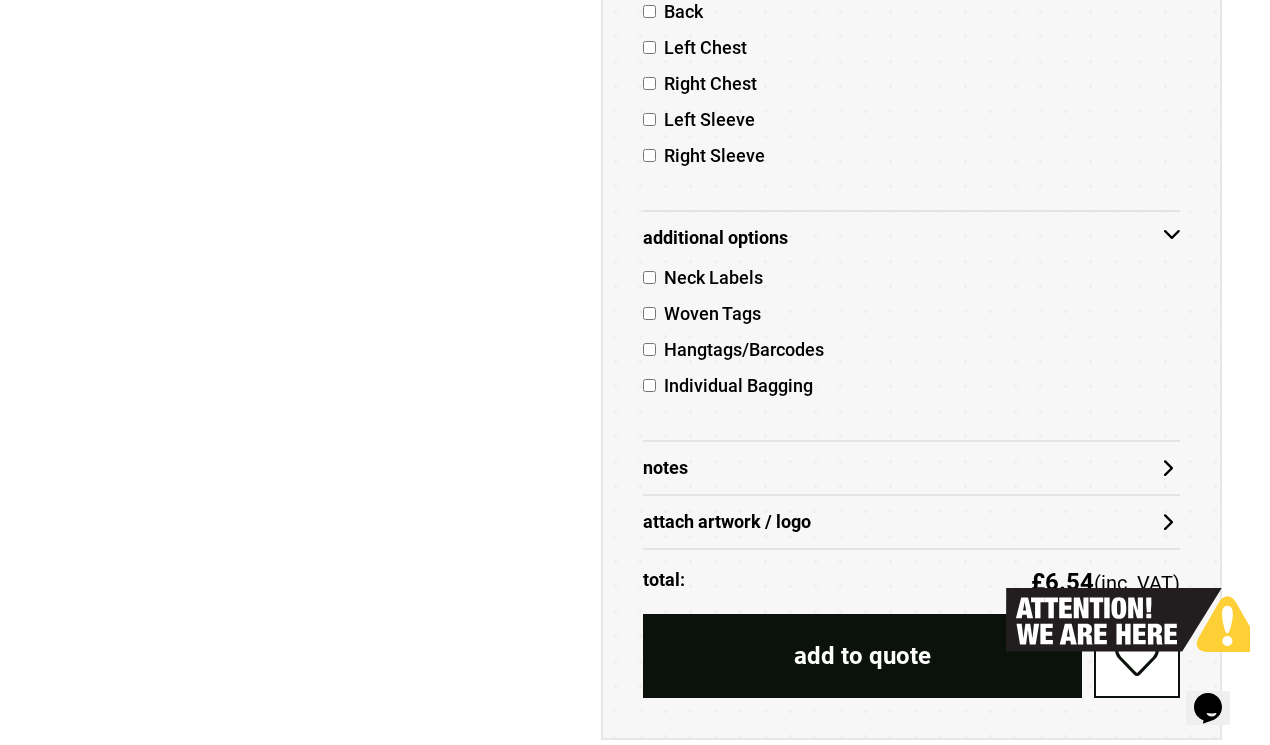 scroll, scrollTop: 1447, scrollLeft: 0, axis: vertical 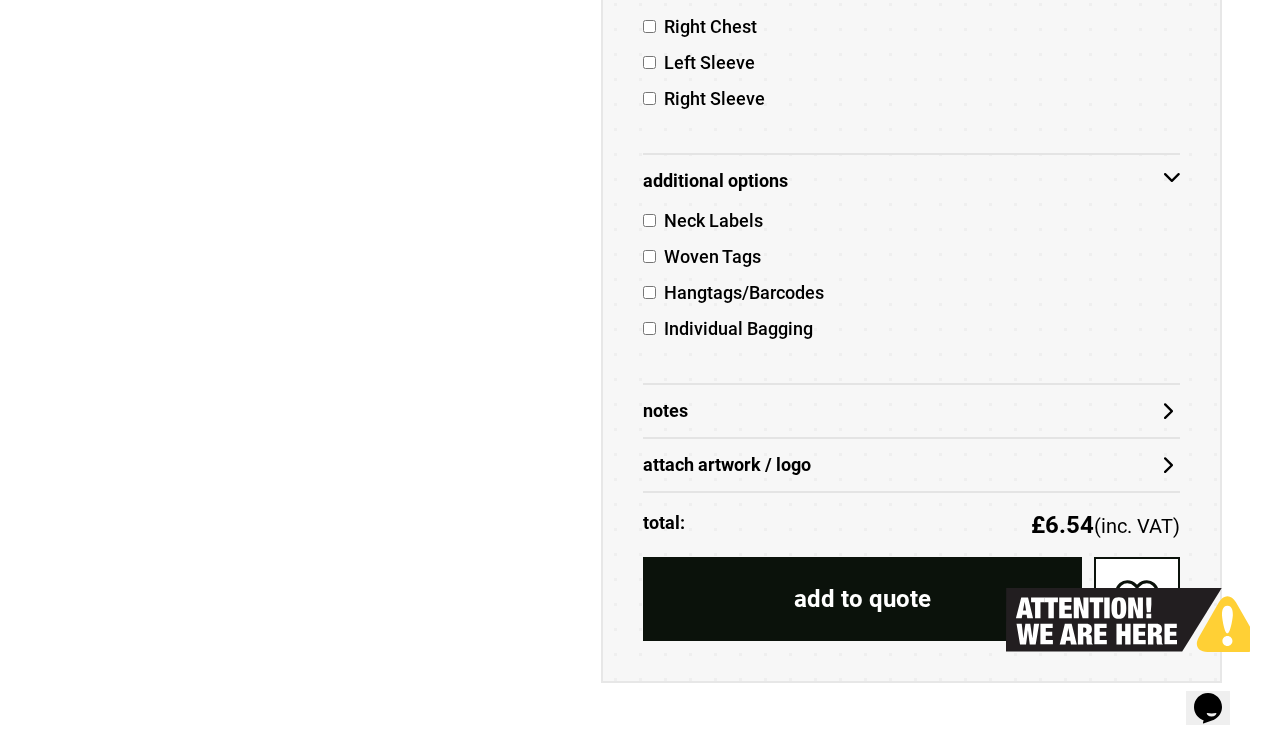 click on "Notes" at bounding box center (911, 411) 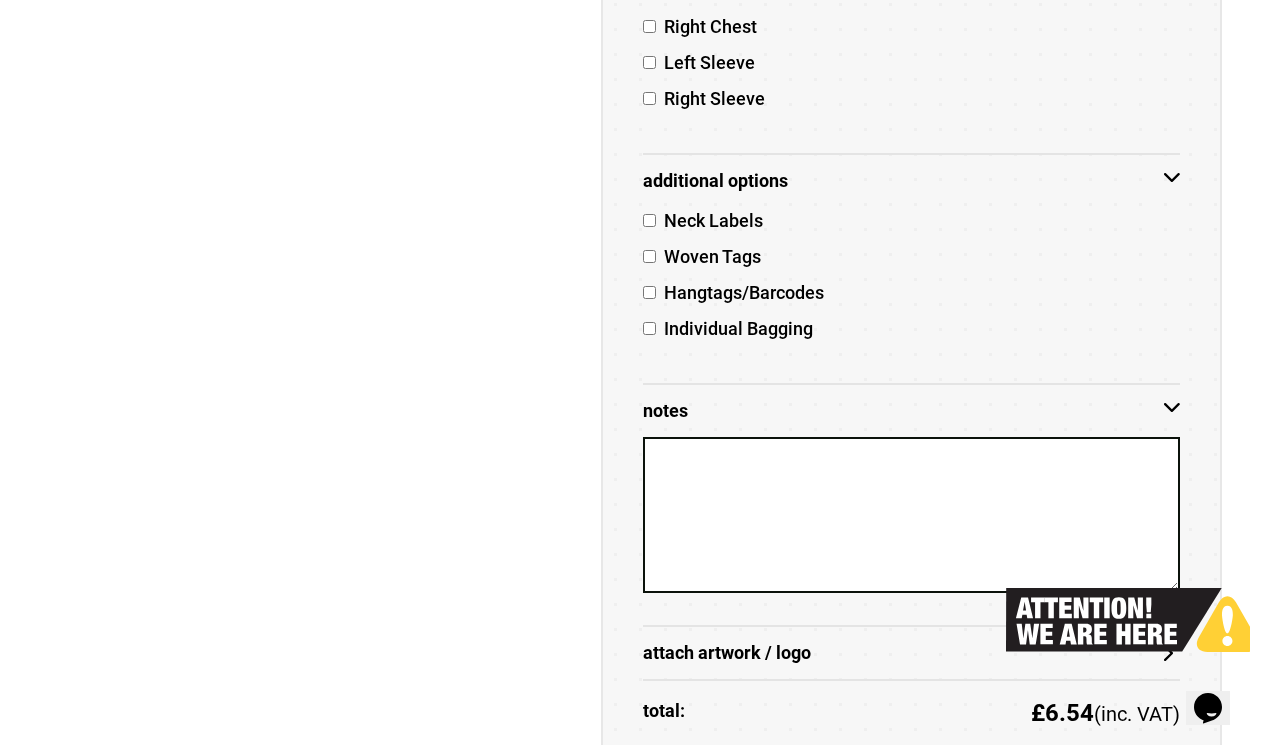 click on "Notes" at bounding box center [911, 411] 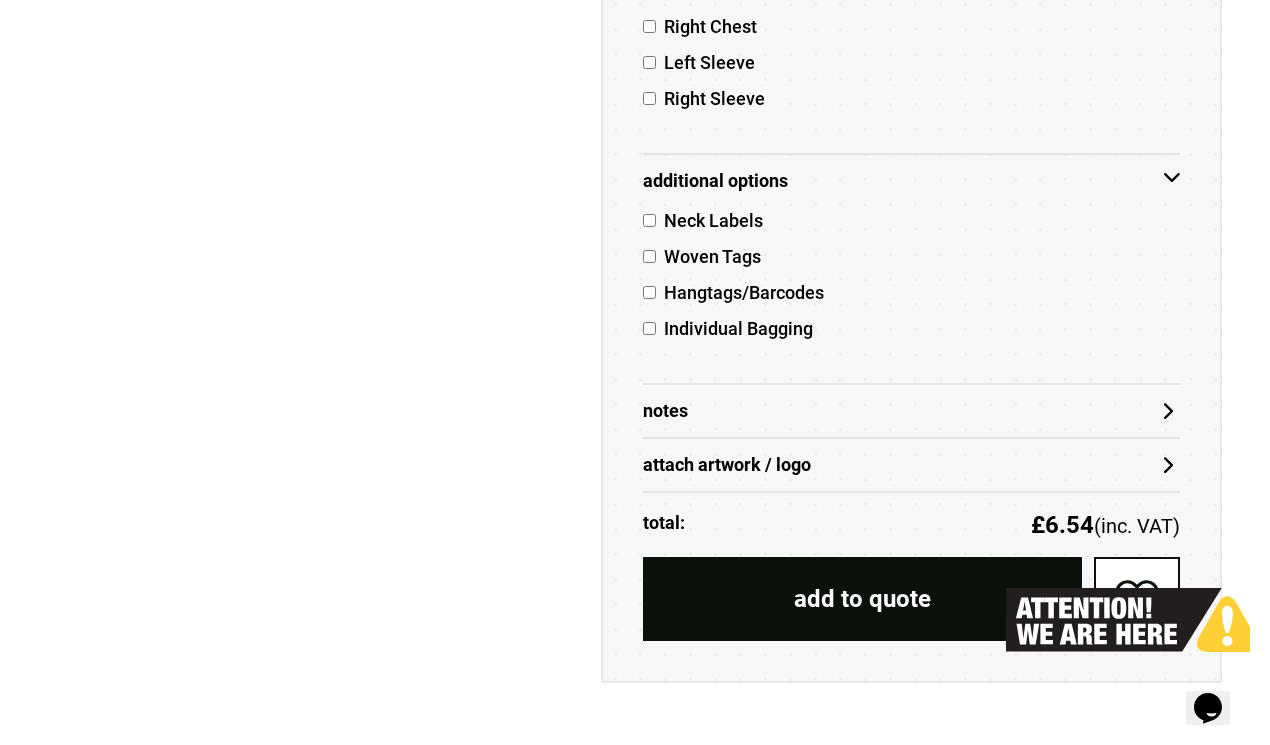 click on "attach artwork / logo" at bounding box center [911, 465] 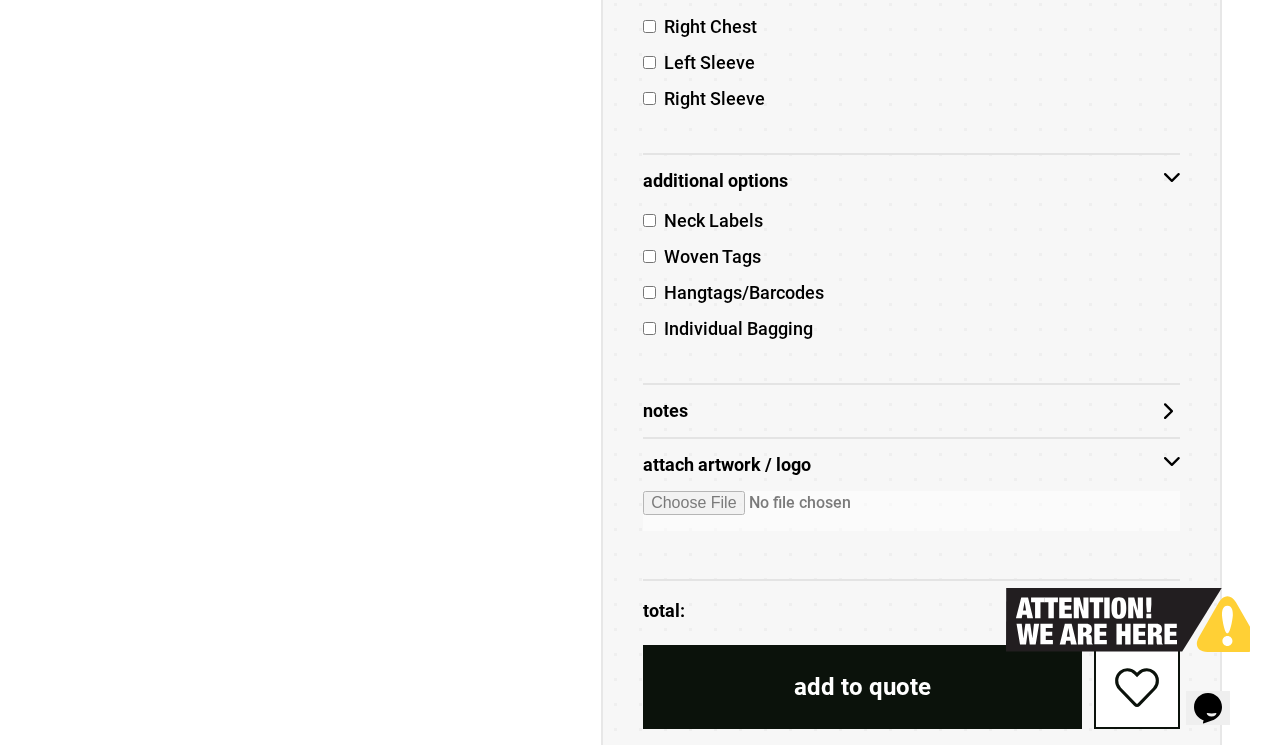 click at bounding box center [911, 511] 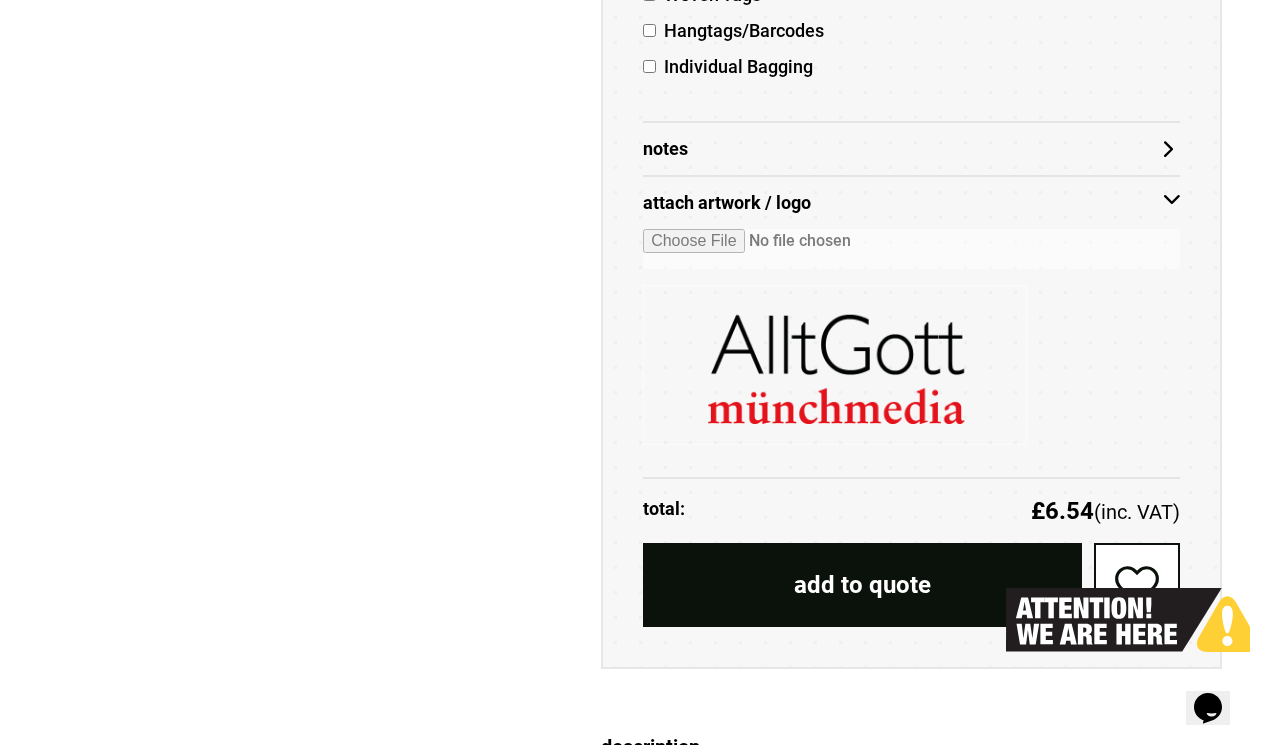 scroll, scrollTop: 1714, scrollLeft: 0, axis: vertical 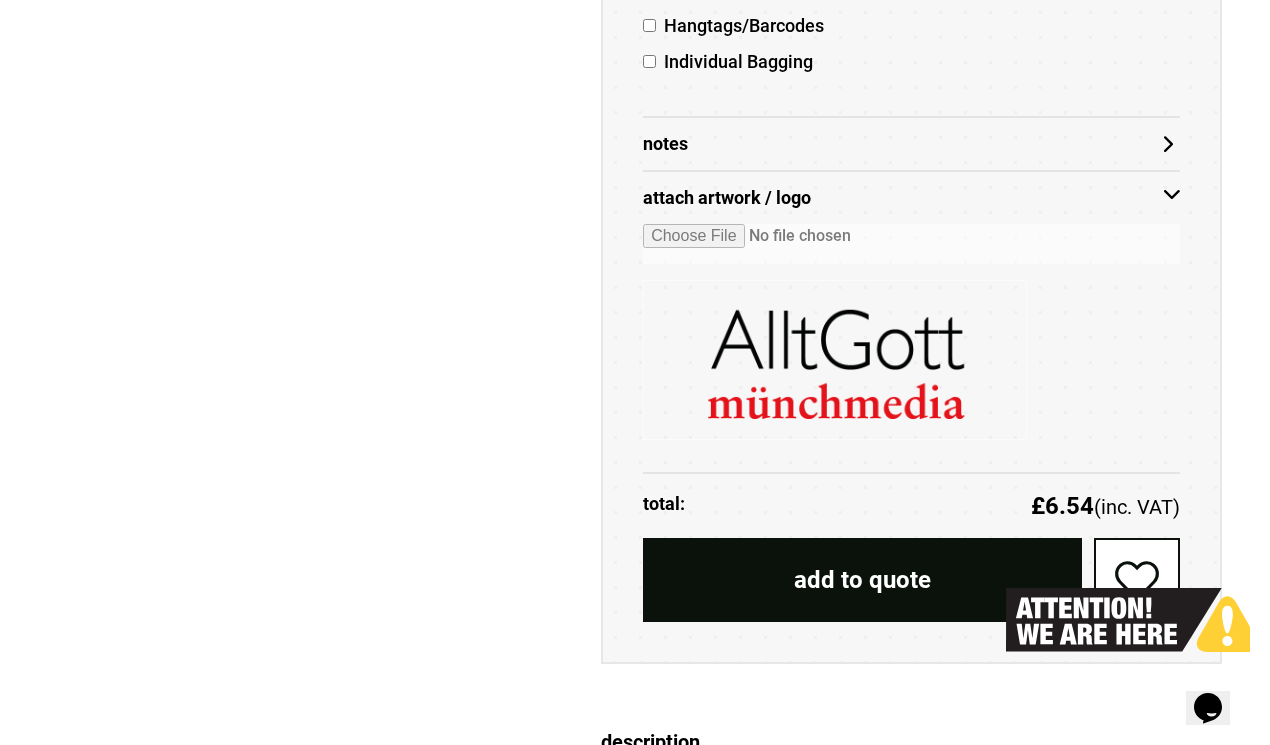 click on "Notes" at bounding box center [911, 143] 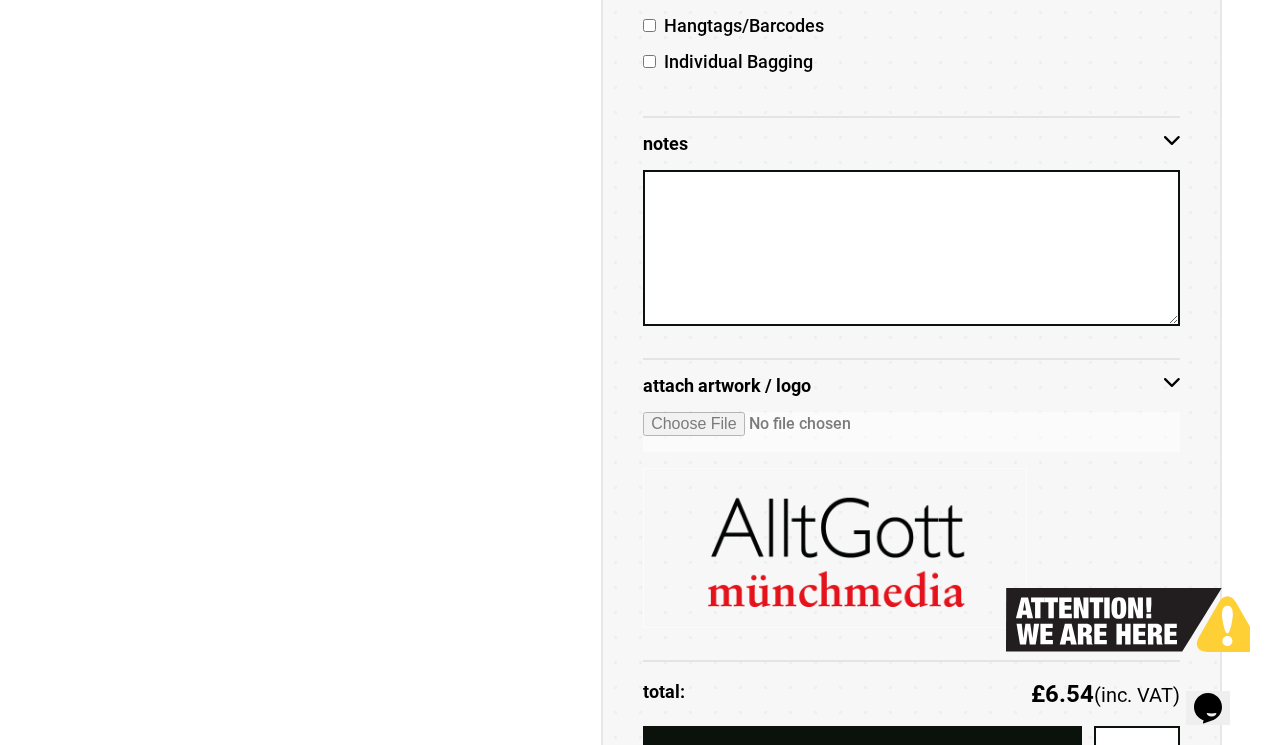 click on "Notes" at bounding box center (911, 143) 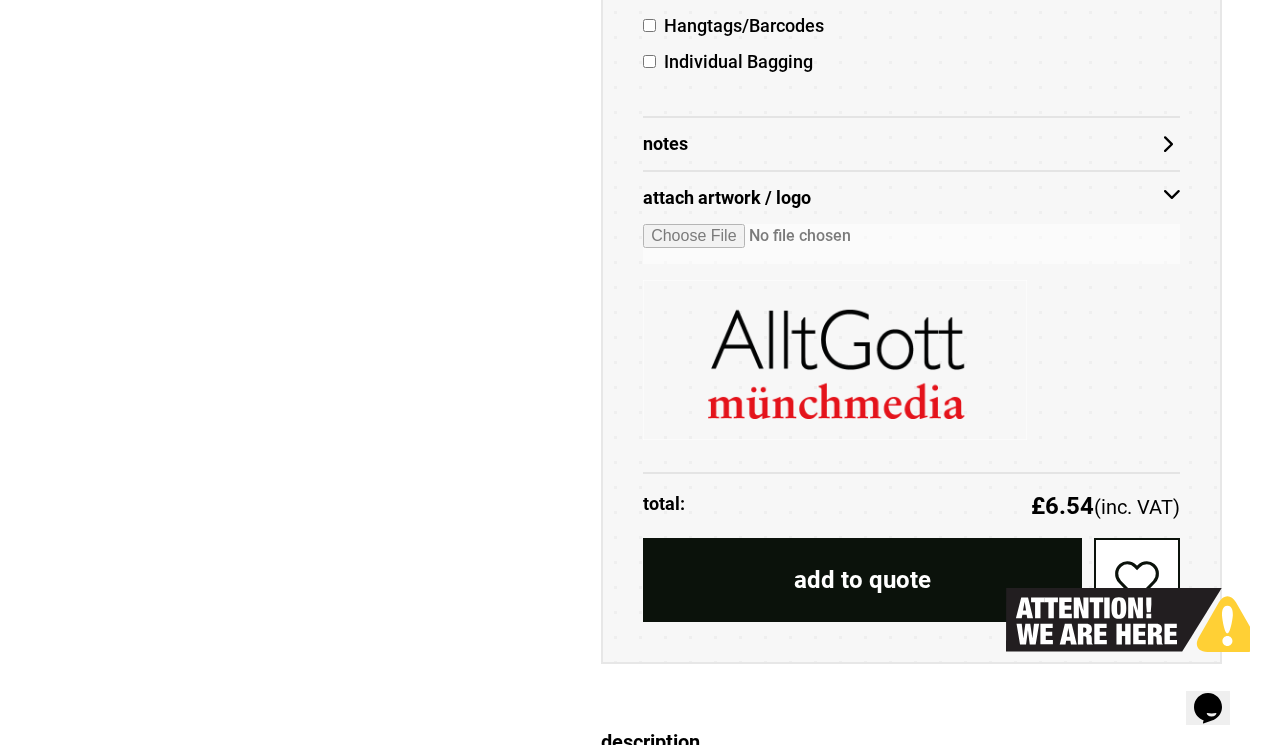 click on "attach artwork / logo" at bounding box center (911, 198) 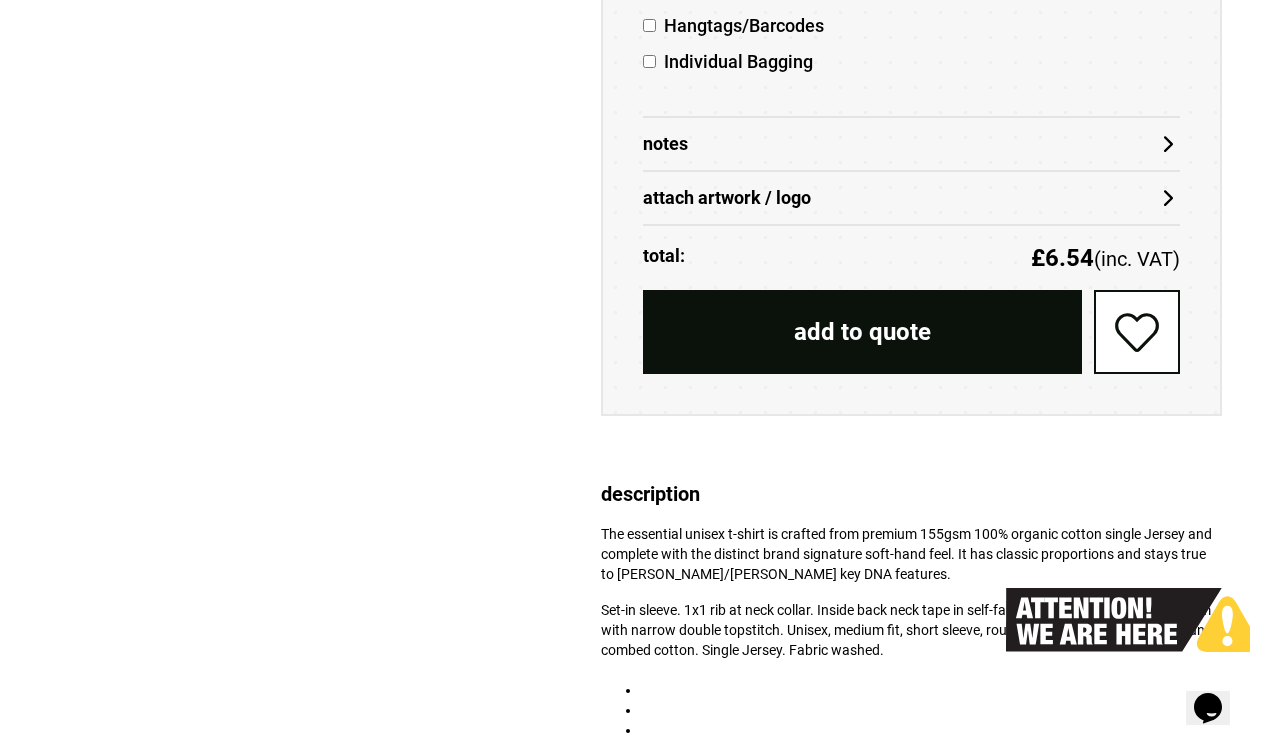 click on "attach artwork / logo" at bounding box center [911, 198] 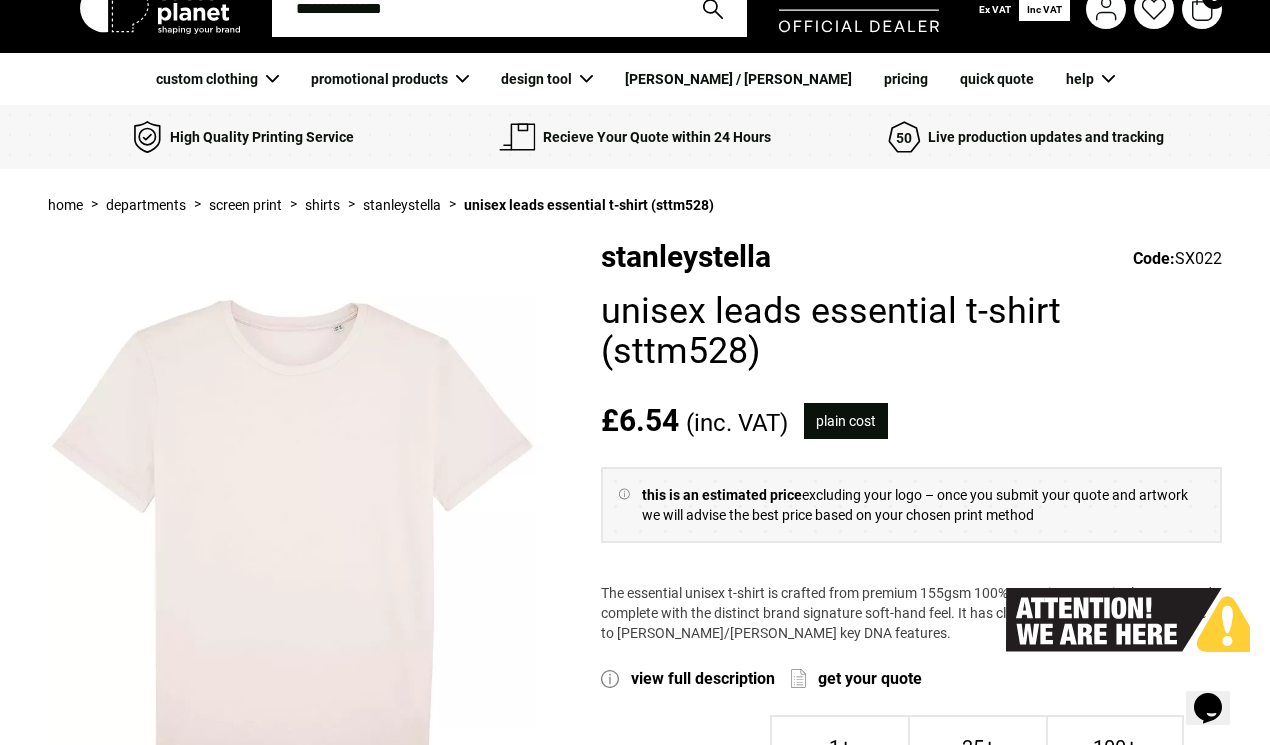 scroll, scrollTop: 0, scrollLeft: 0, axis: both 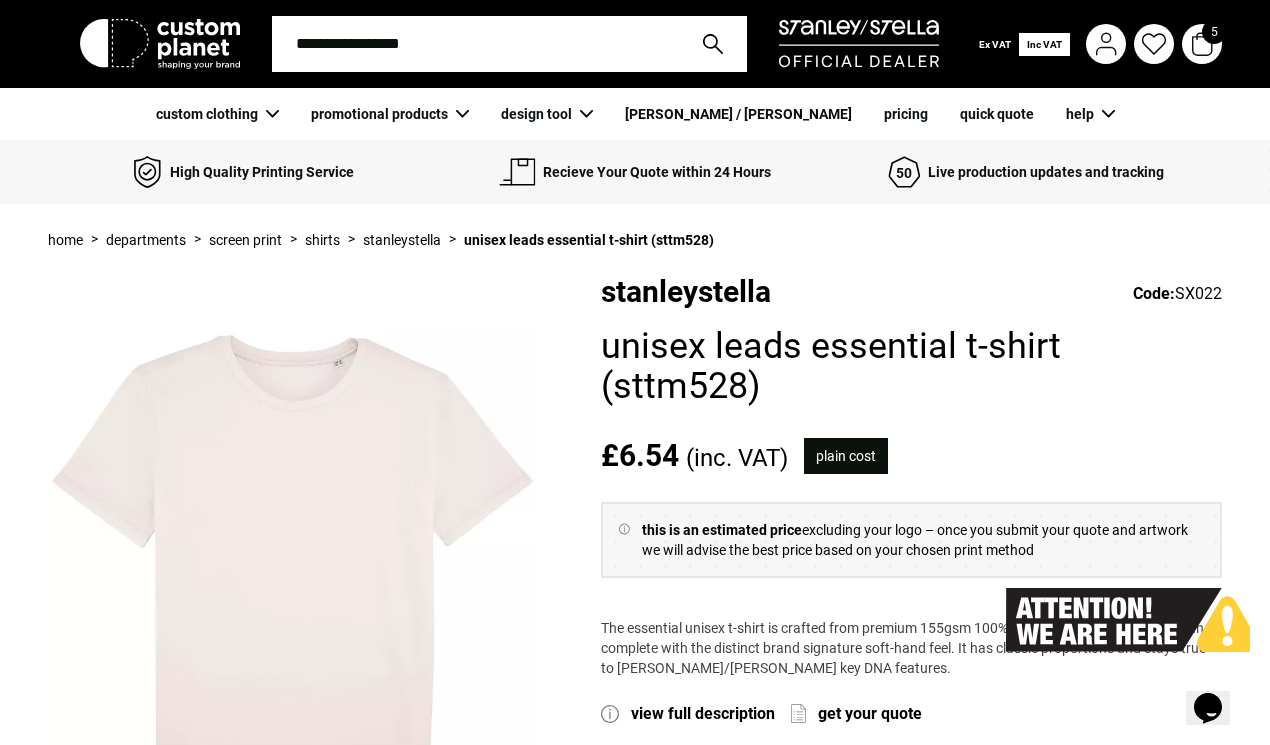 click on "Unisex Leads essential t-shirt (STTM528)" at bounding box center (911, 360) 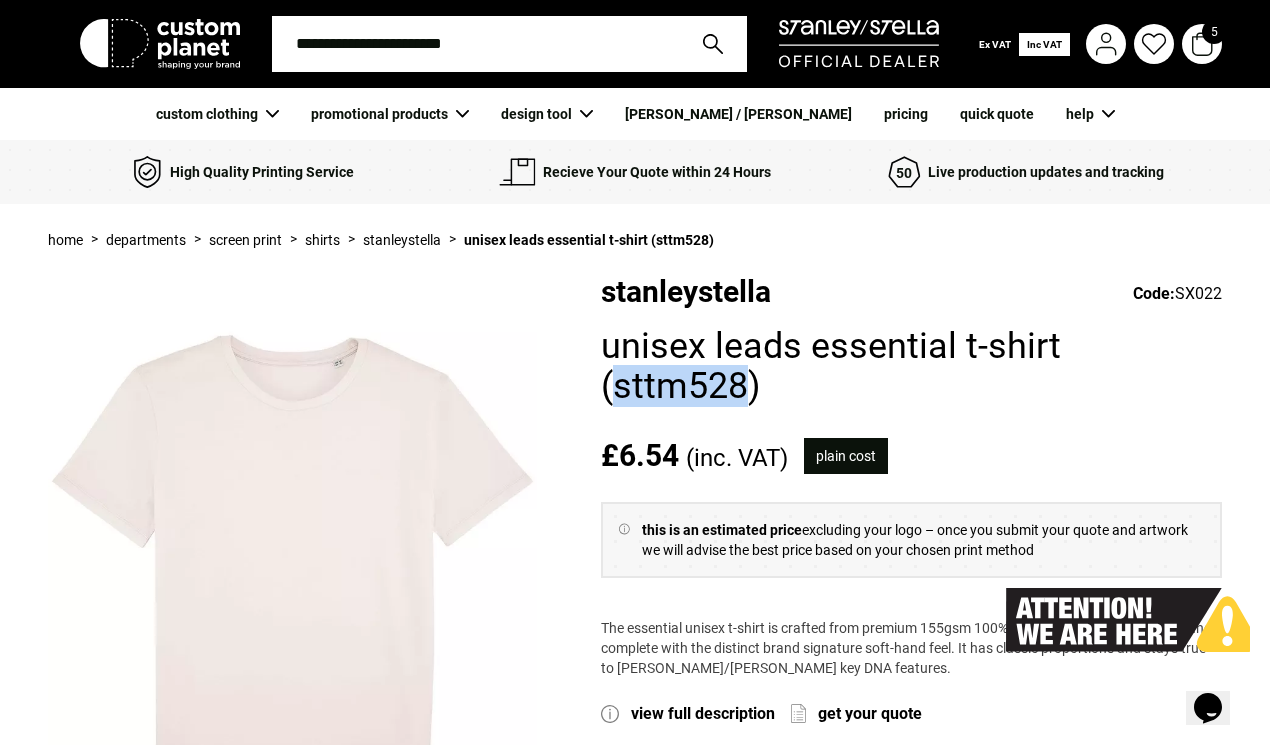 click on "Unisex Leads essential t-shirt (STTM528)" at bounding box center (911, 360) 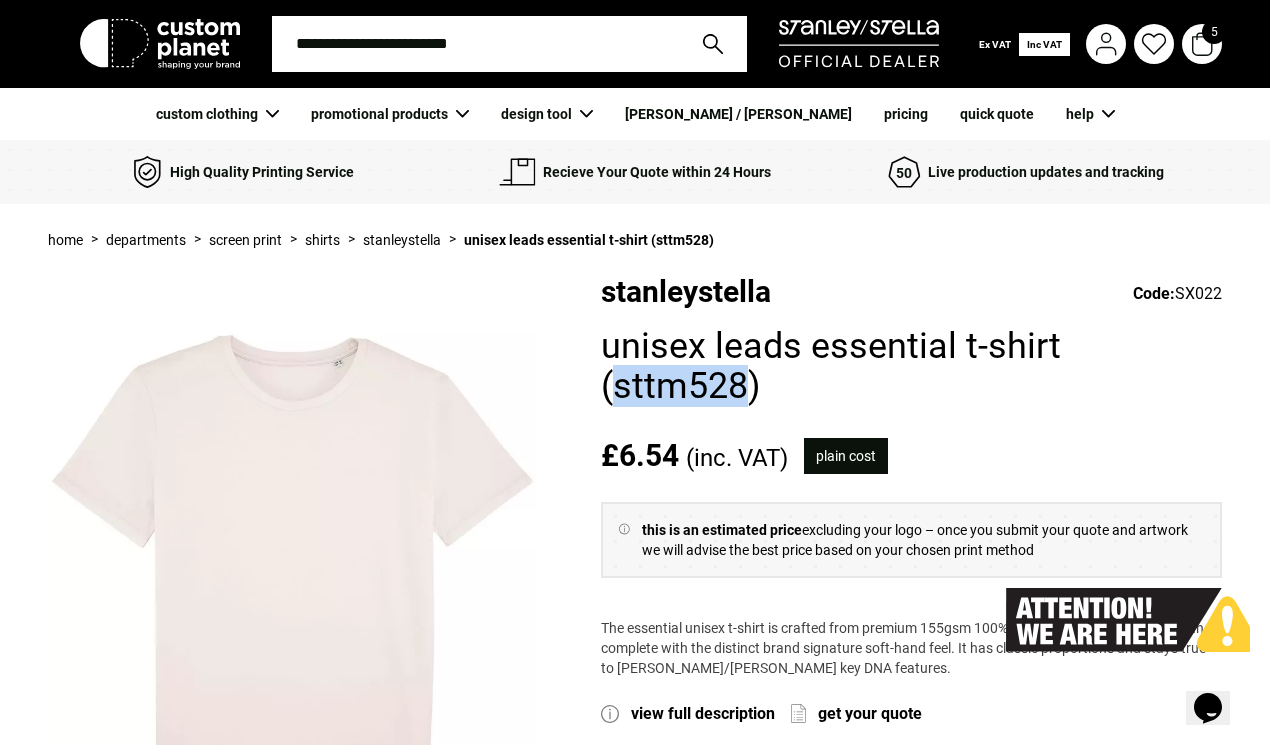 copy on "STTM528" 